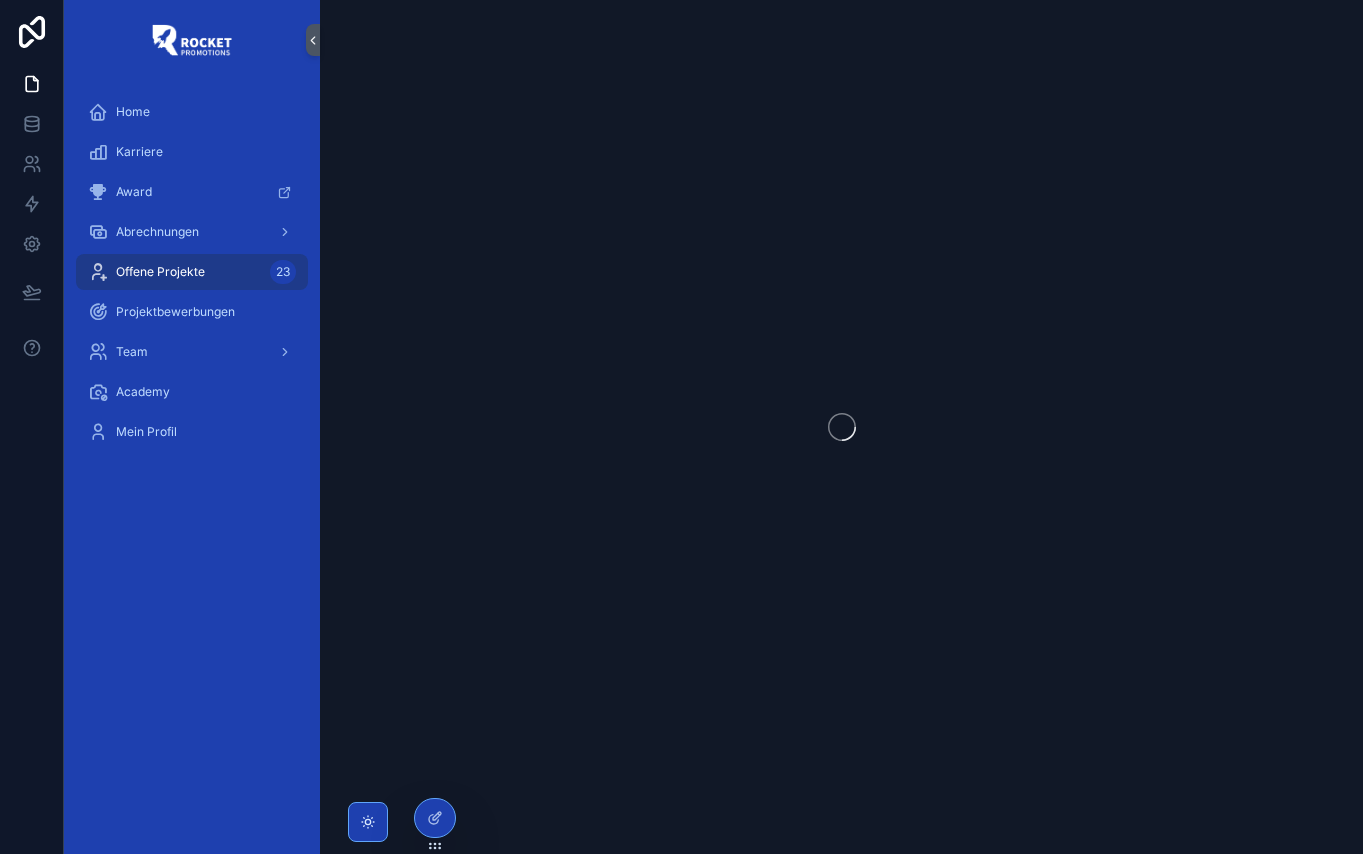 scroll, scrollTop: 0, scrollLeft: 0, axis: both 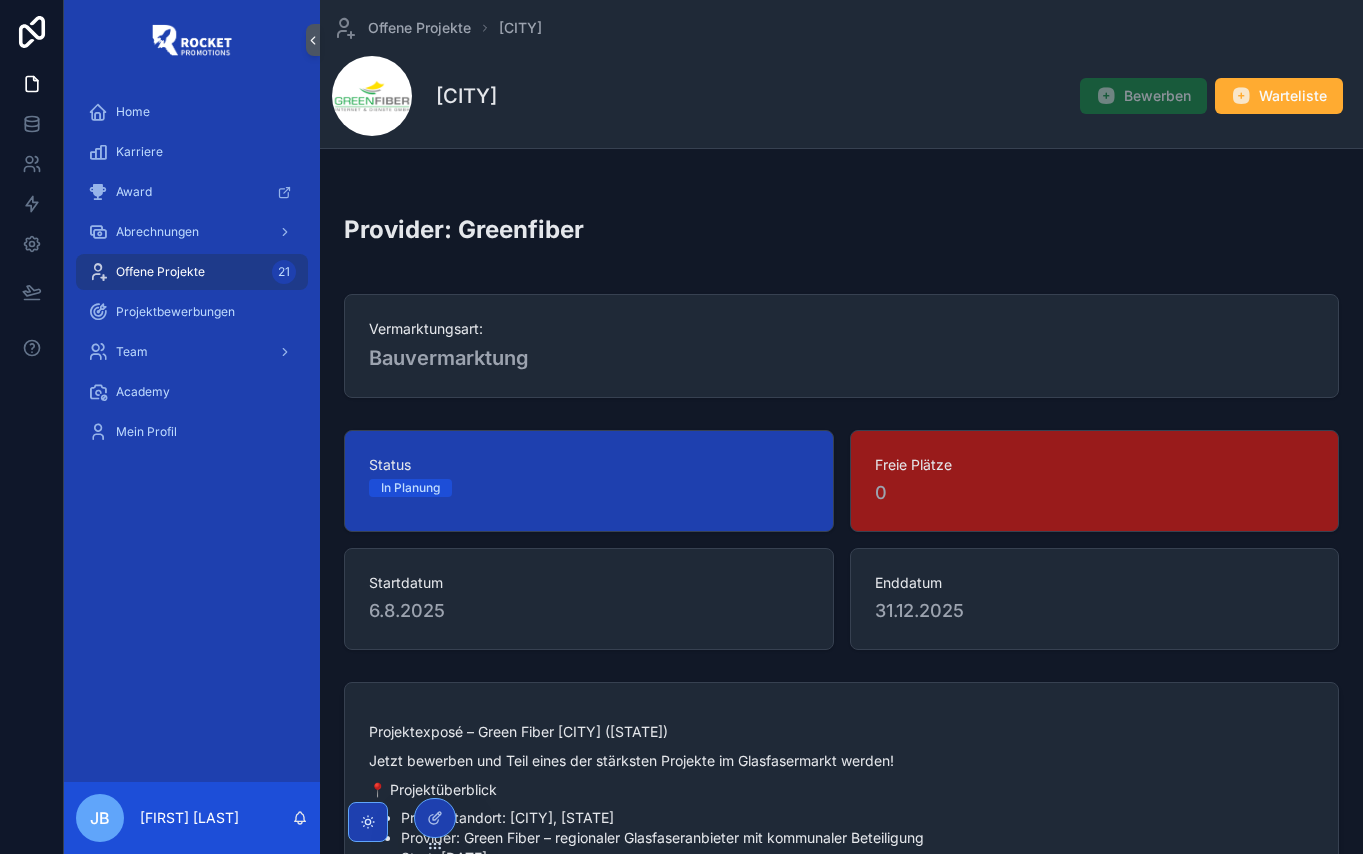 click on "Offene Projekte 21" at bounding box center [192, 272] 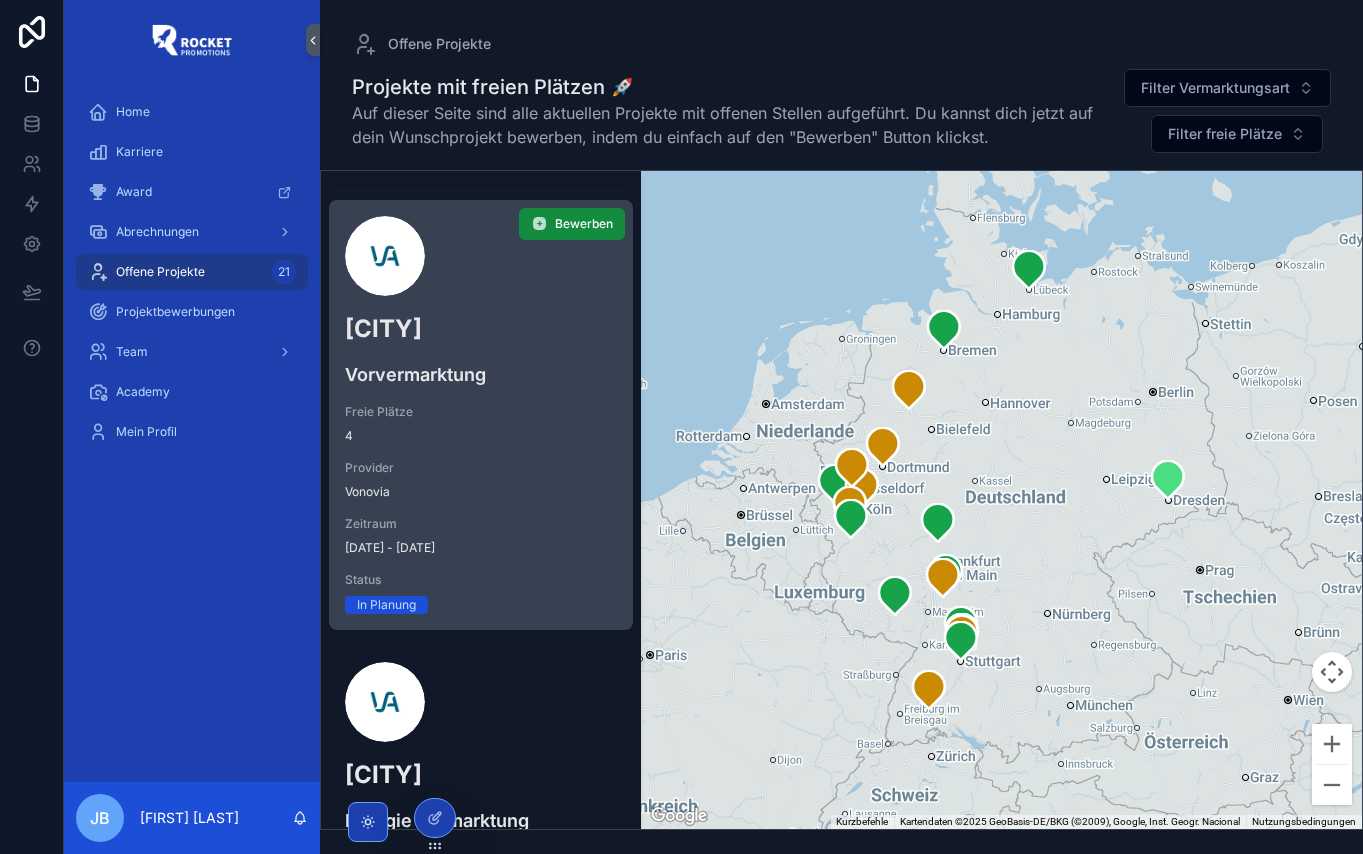 scroll, scrollTop: 4427, scrollLeft: 0, axis: vertical 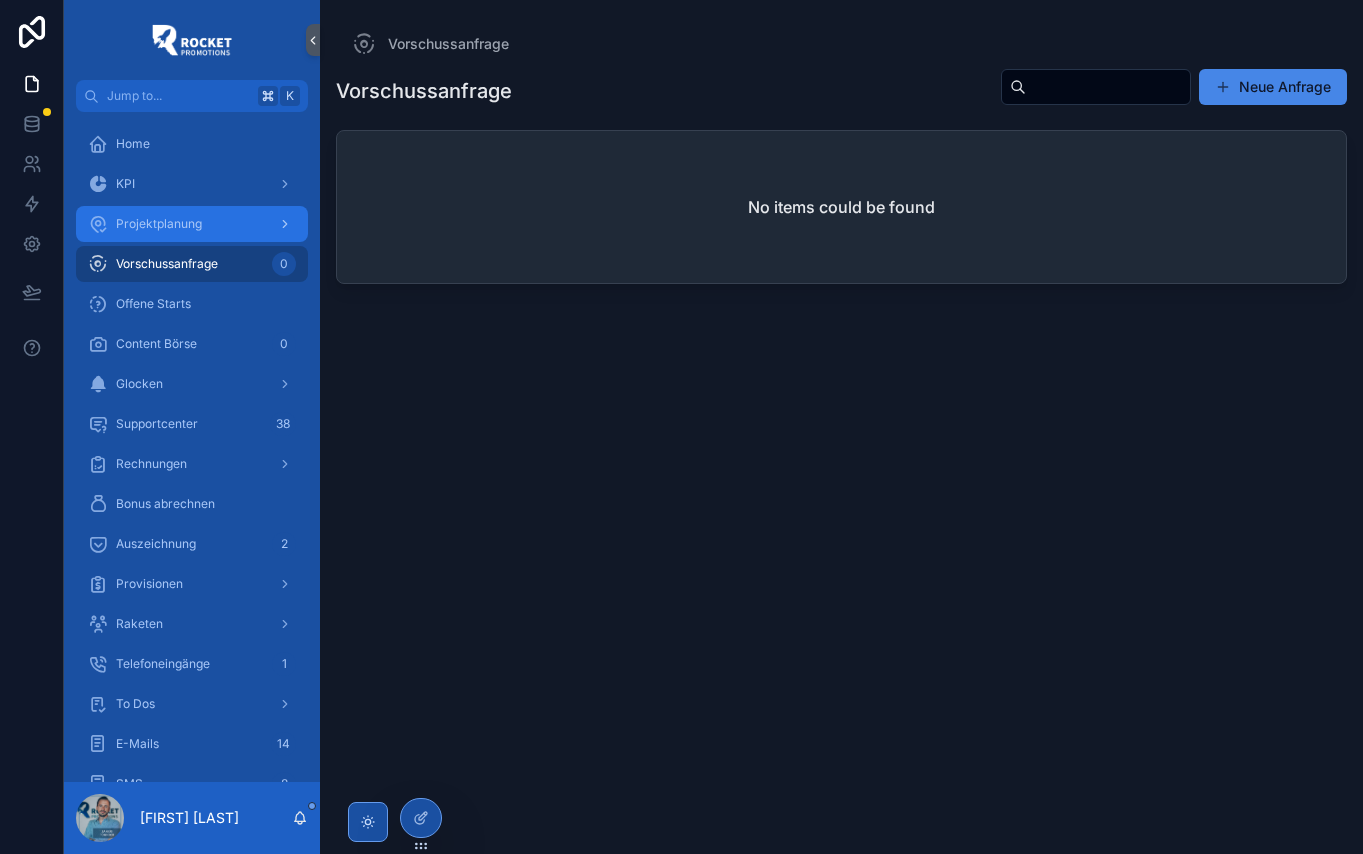 click on "Projektplanung" at bounding box center [192, 224] 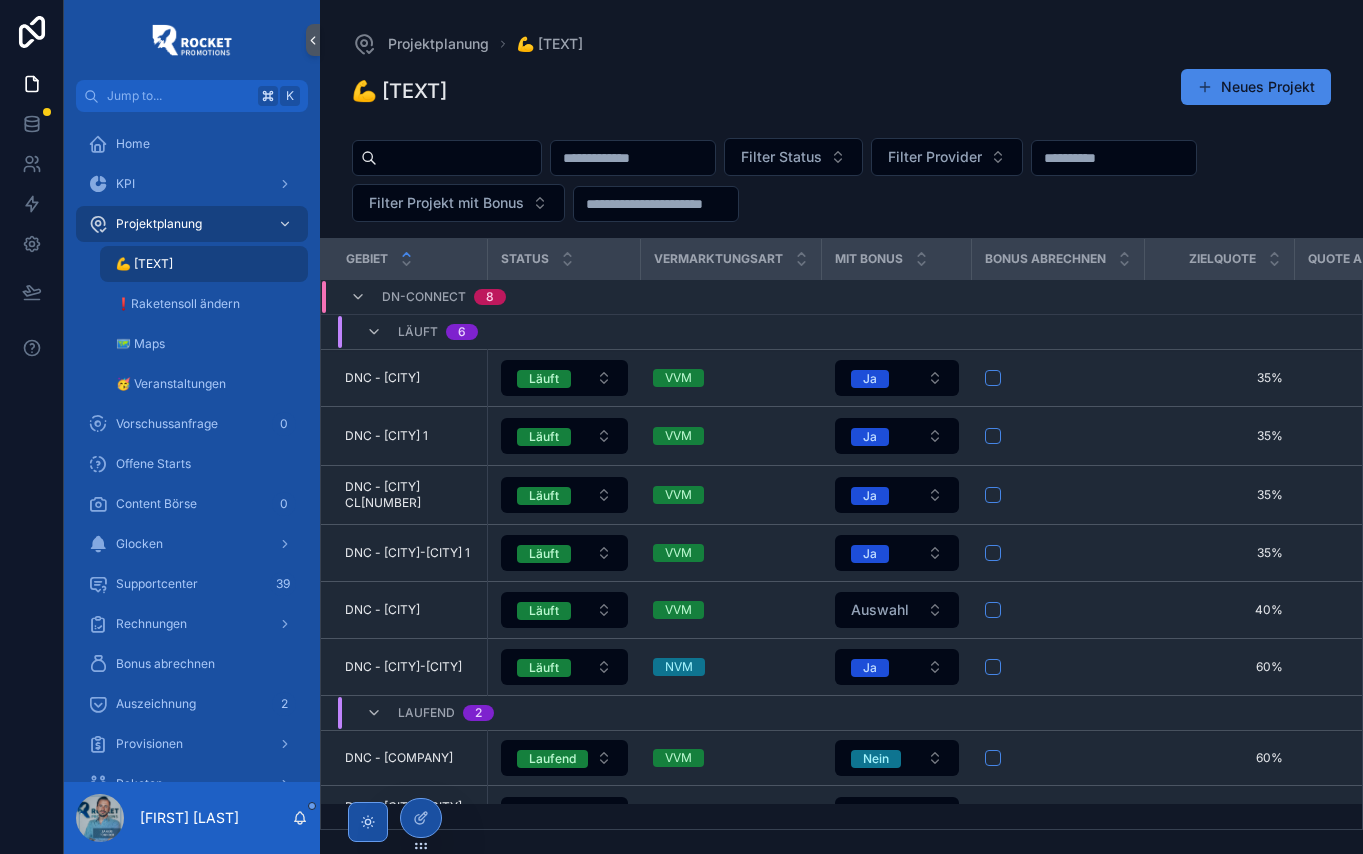 click at bounding box center (459, 158) 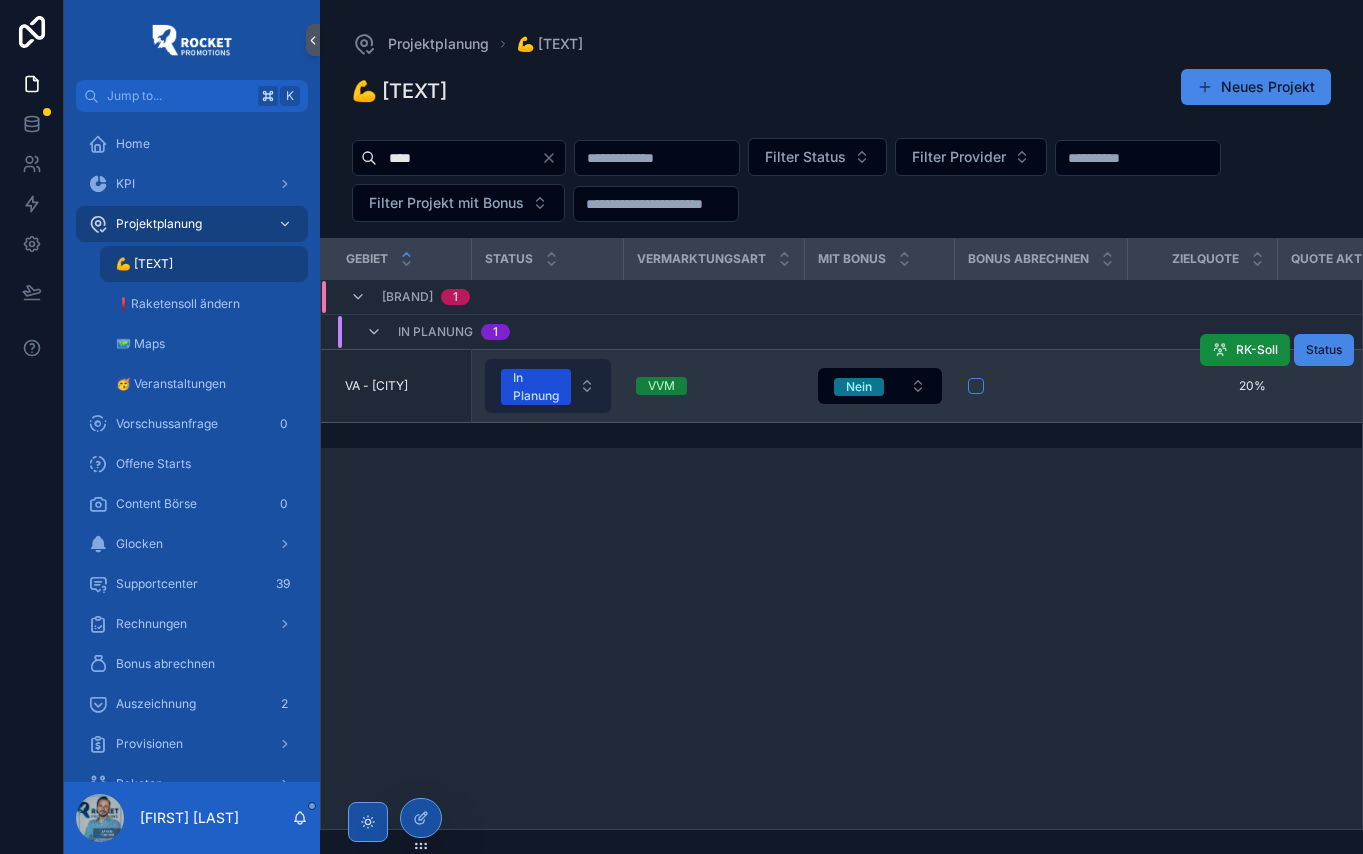 click on "In Planung" at bounding box center [536, 387] 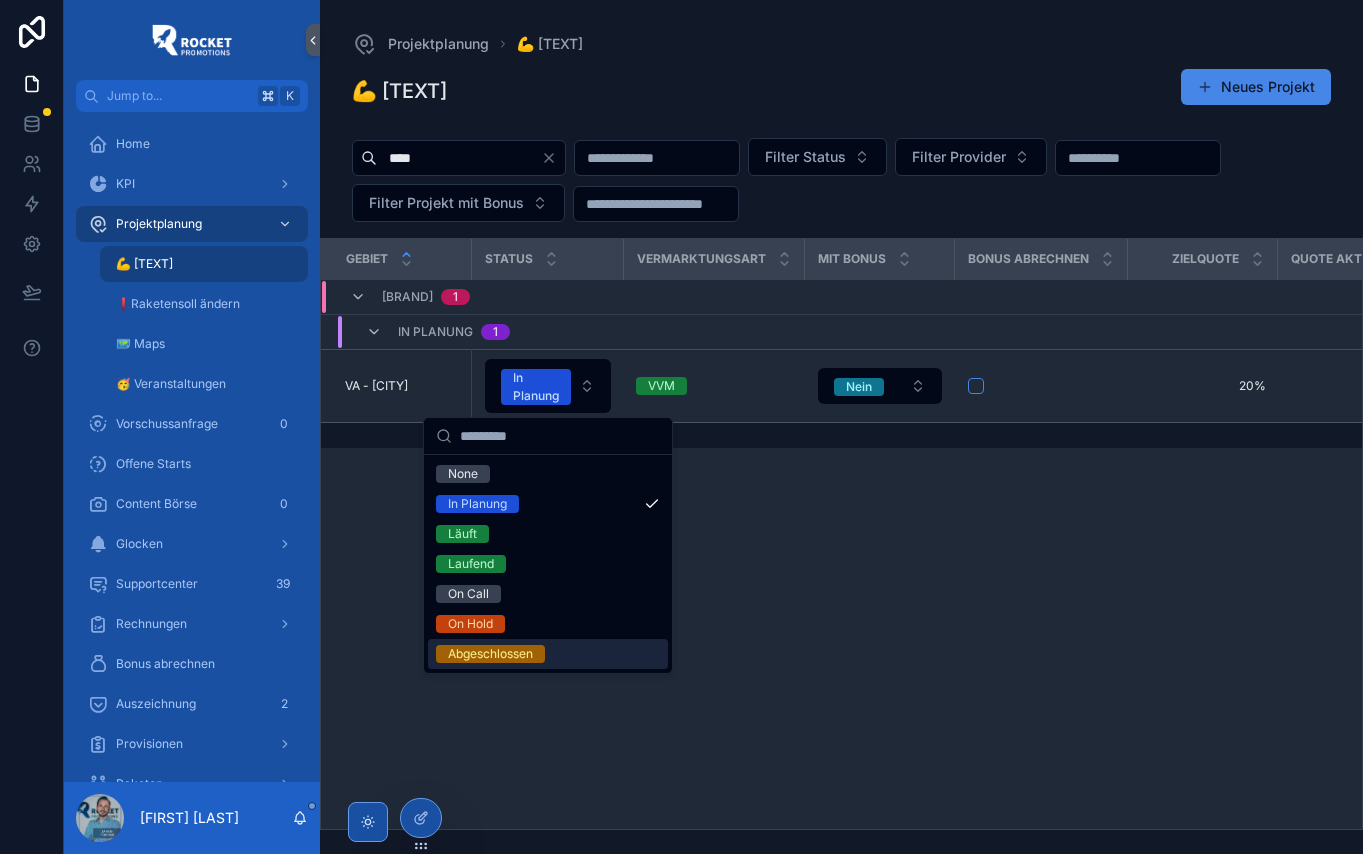 click on "Abgeschlossen" at bounding box center (490, 654) 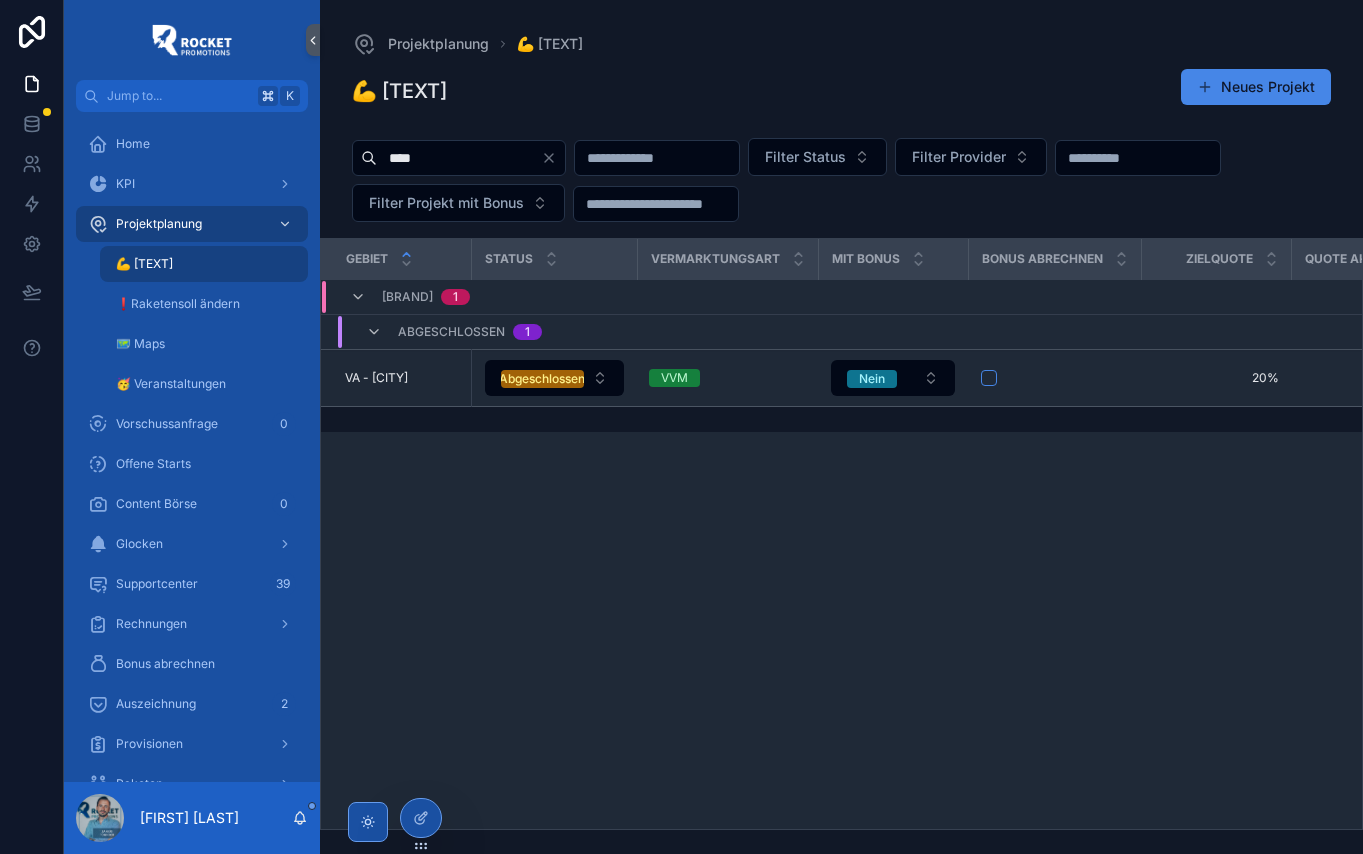 click on "****" at bounding box center (459, 158) 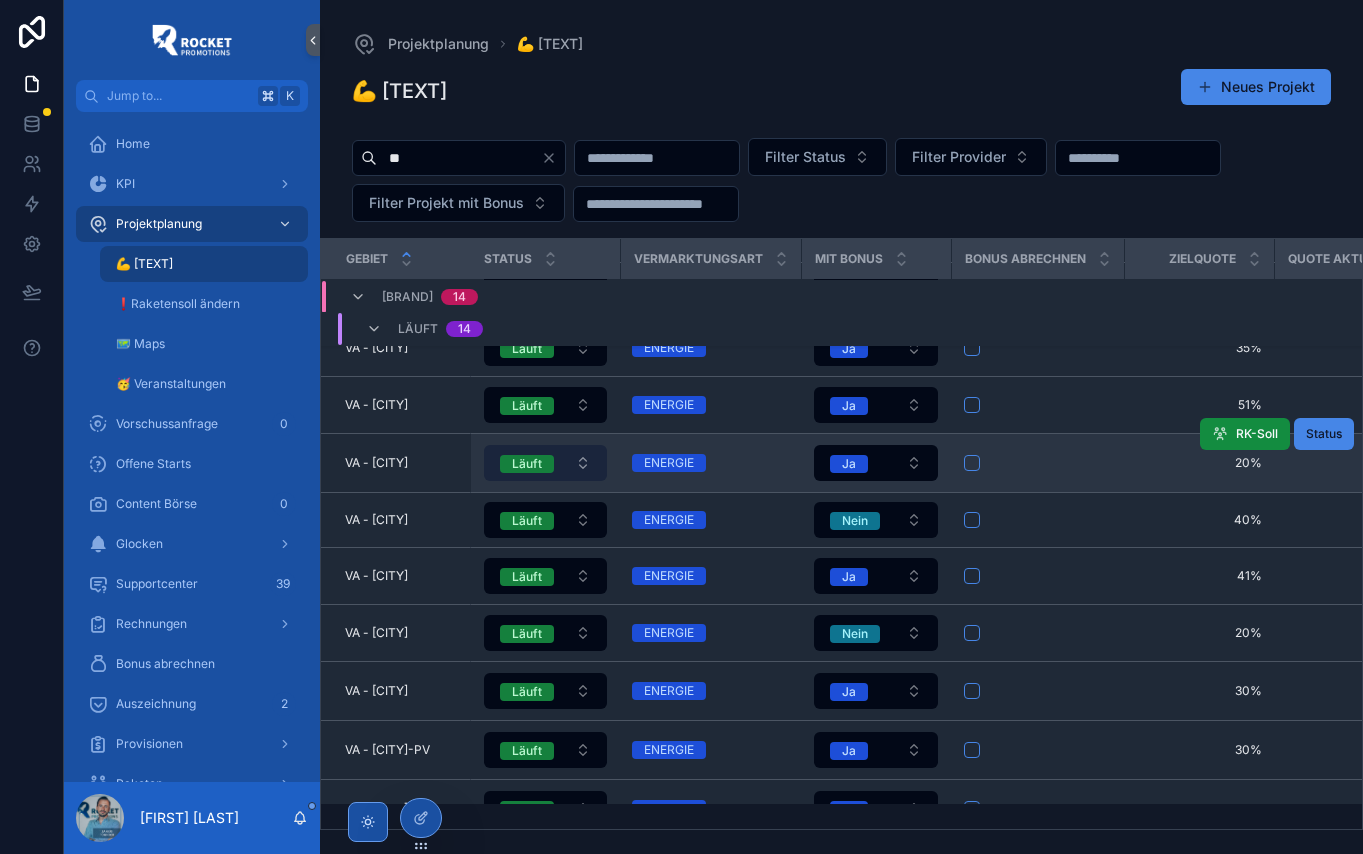 scroll, scrollTop: 87, scrollLeft: 0, axis: vertical 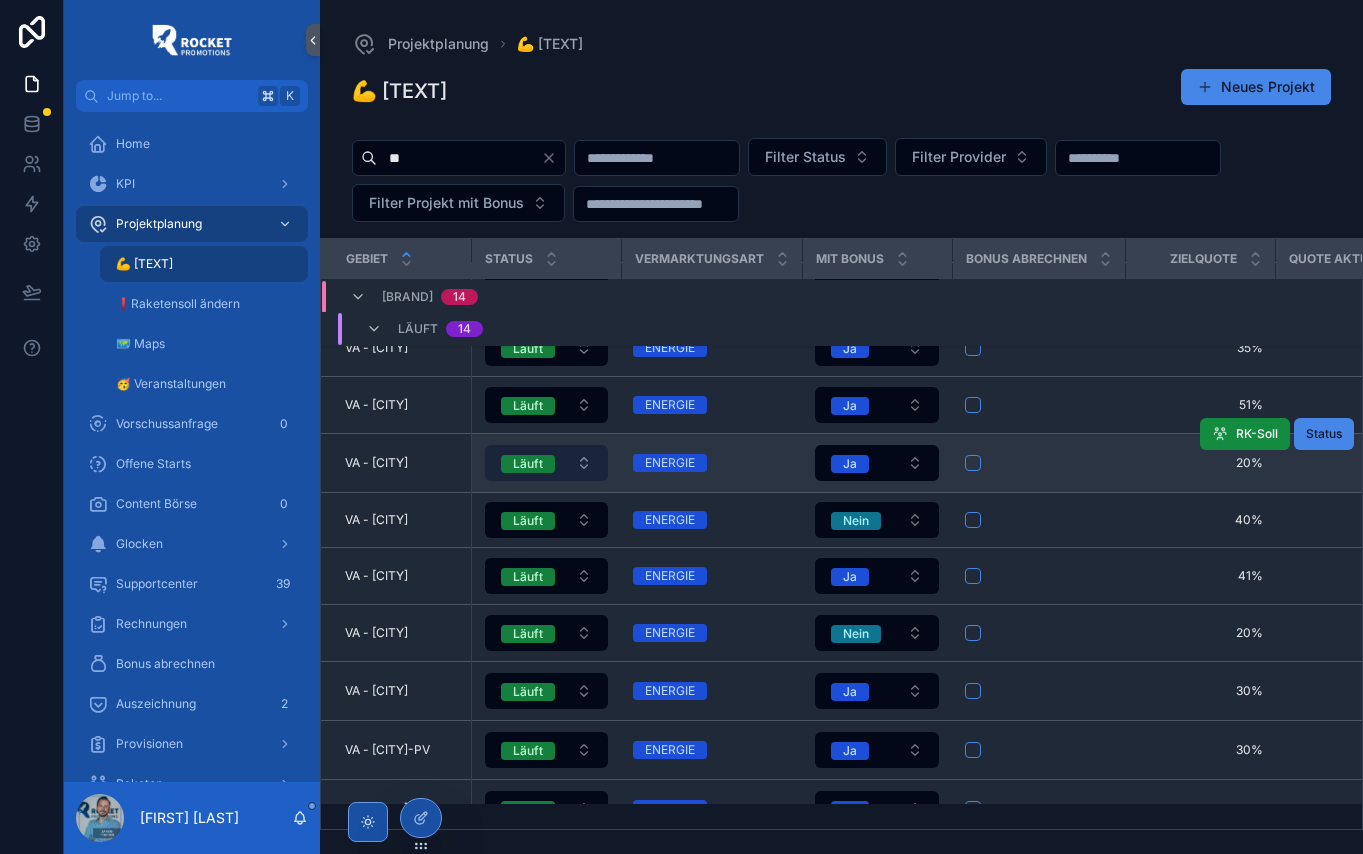 type on "**" 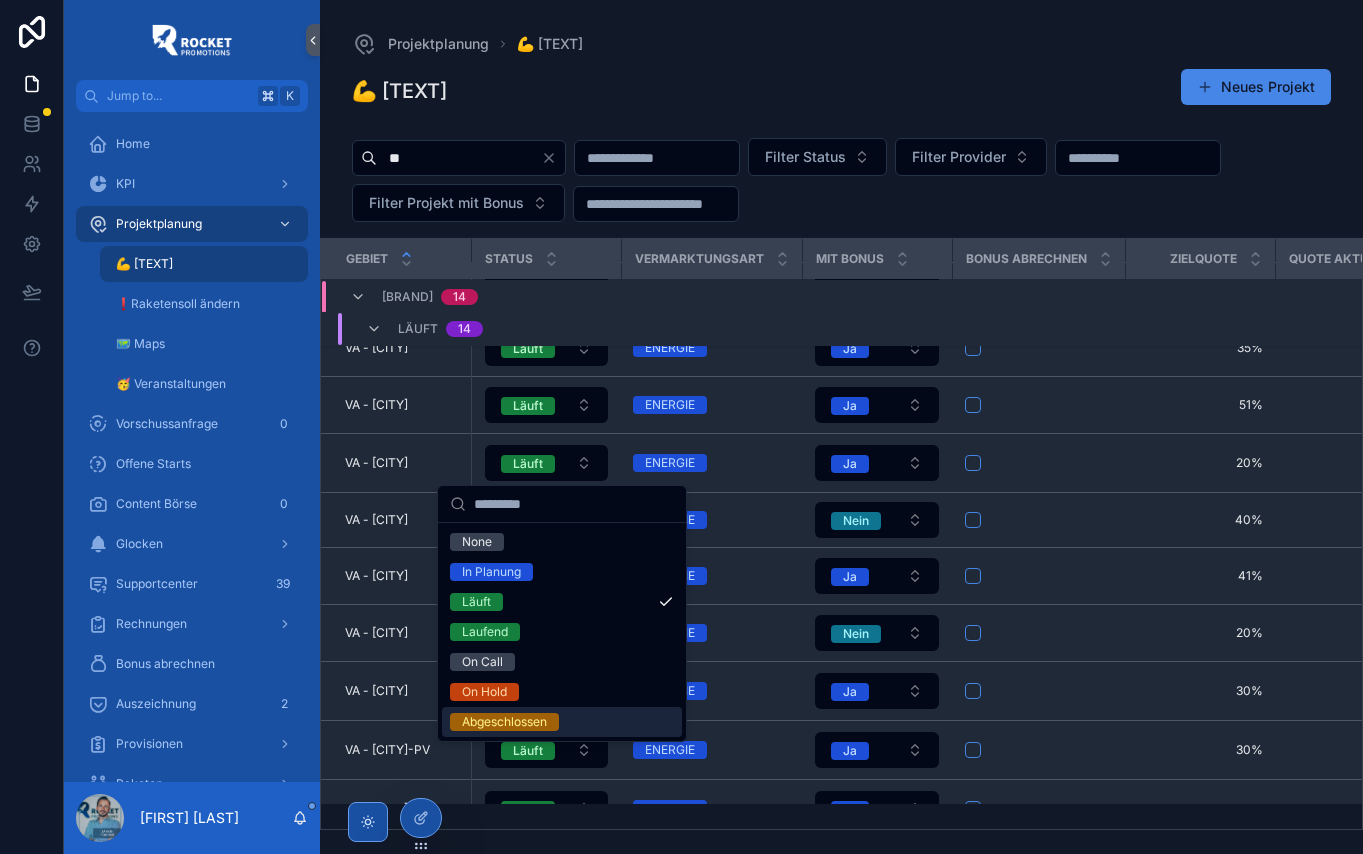 click on "Abgeschlossen" at bounding box center (504, 722) 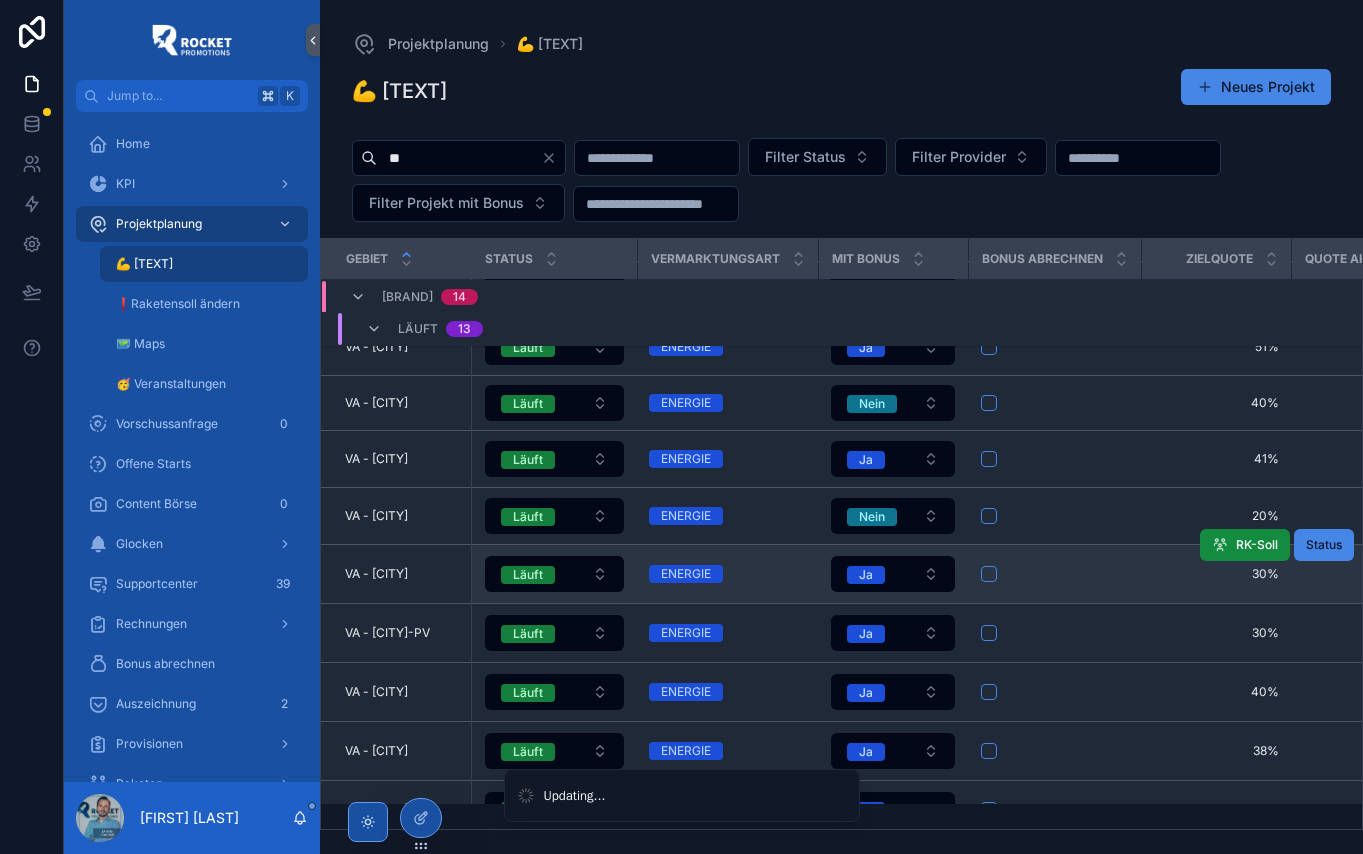 scroll, scrollTop: 226, scrollLeft: 0, axis: vertical 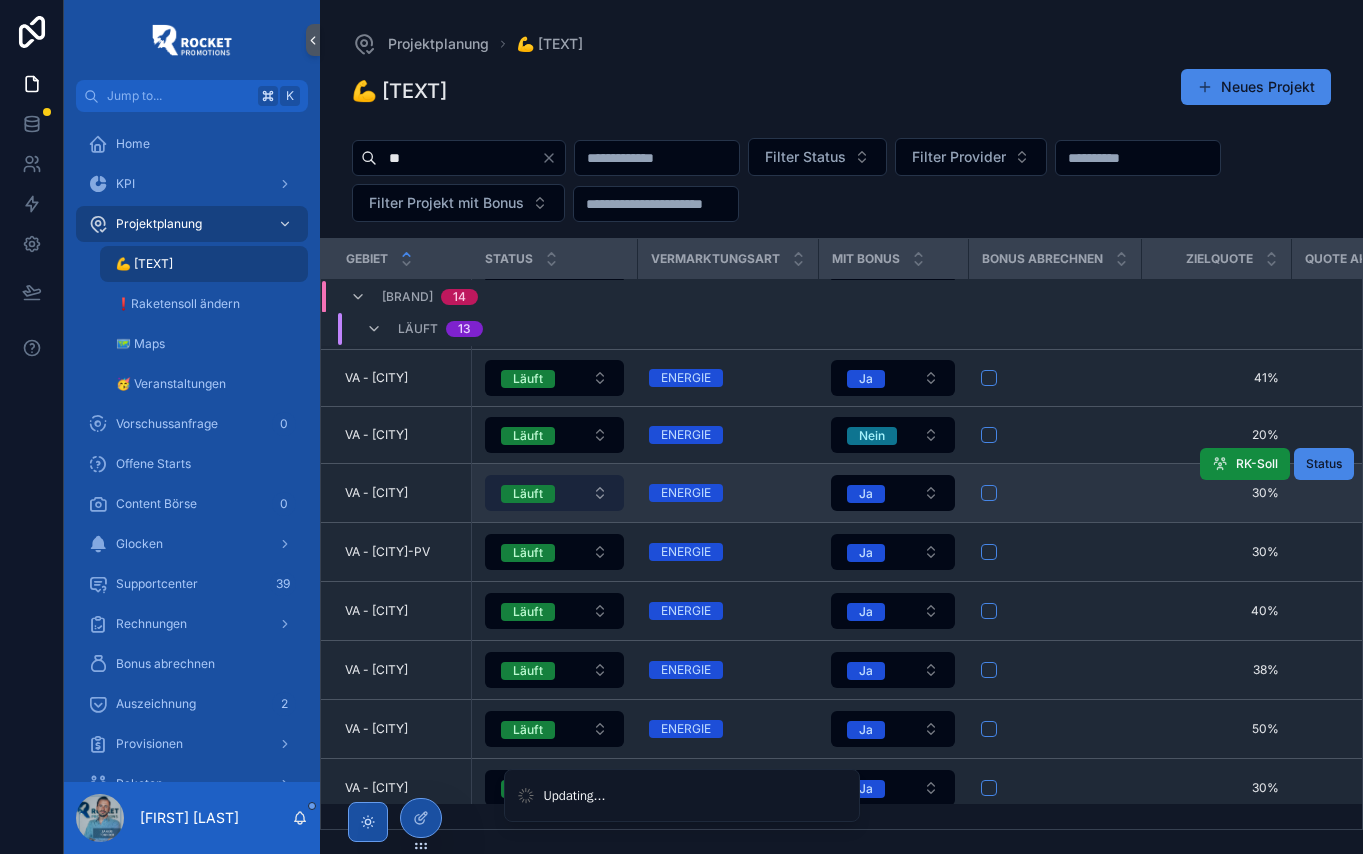 click on "Läuft" at bounding box center (555, 493) 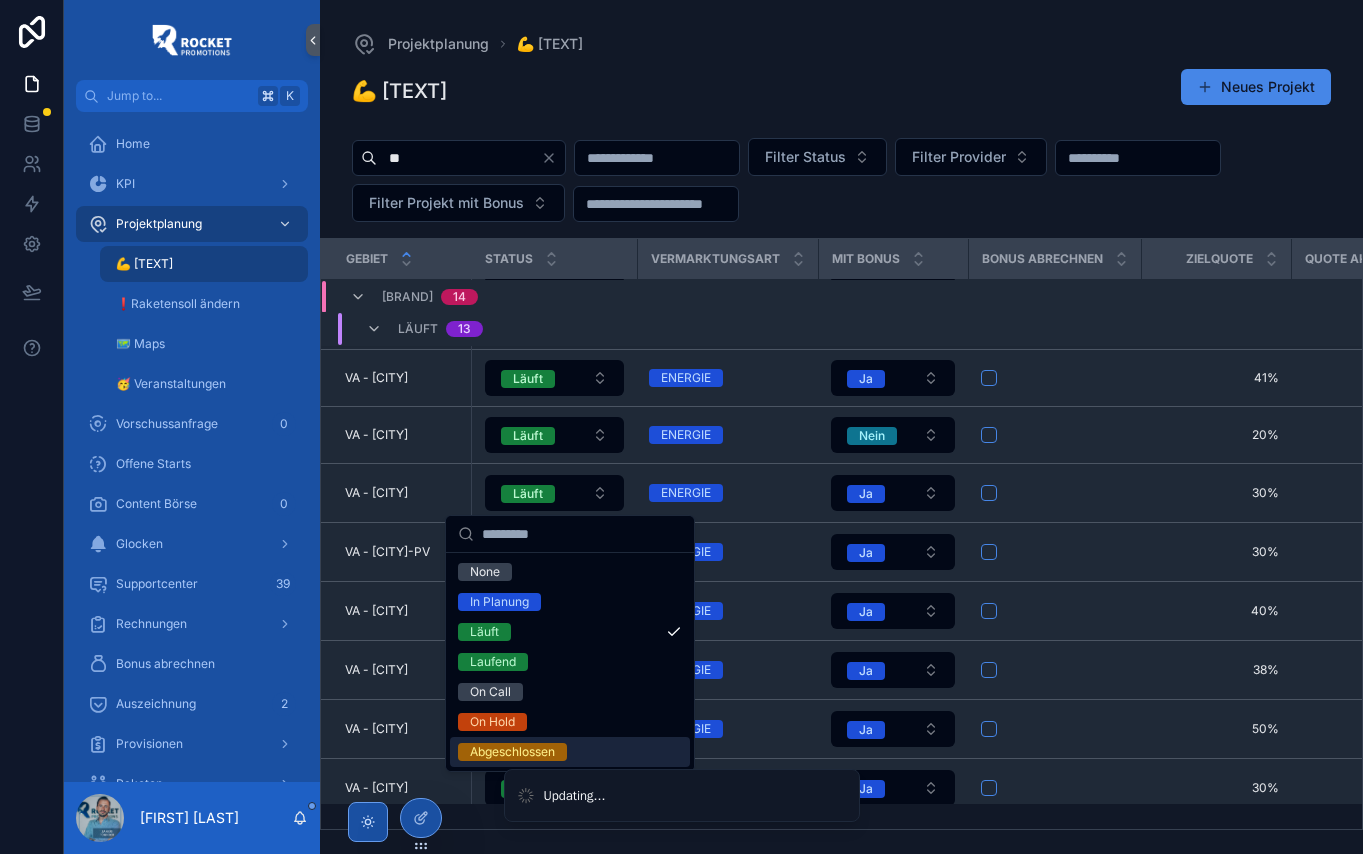 click on "Abgeschlossen" at bounding box center [570, 752] 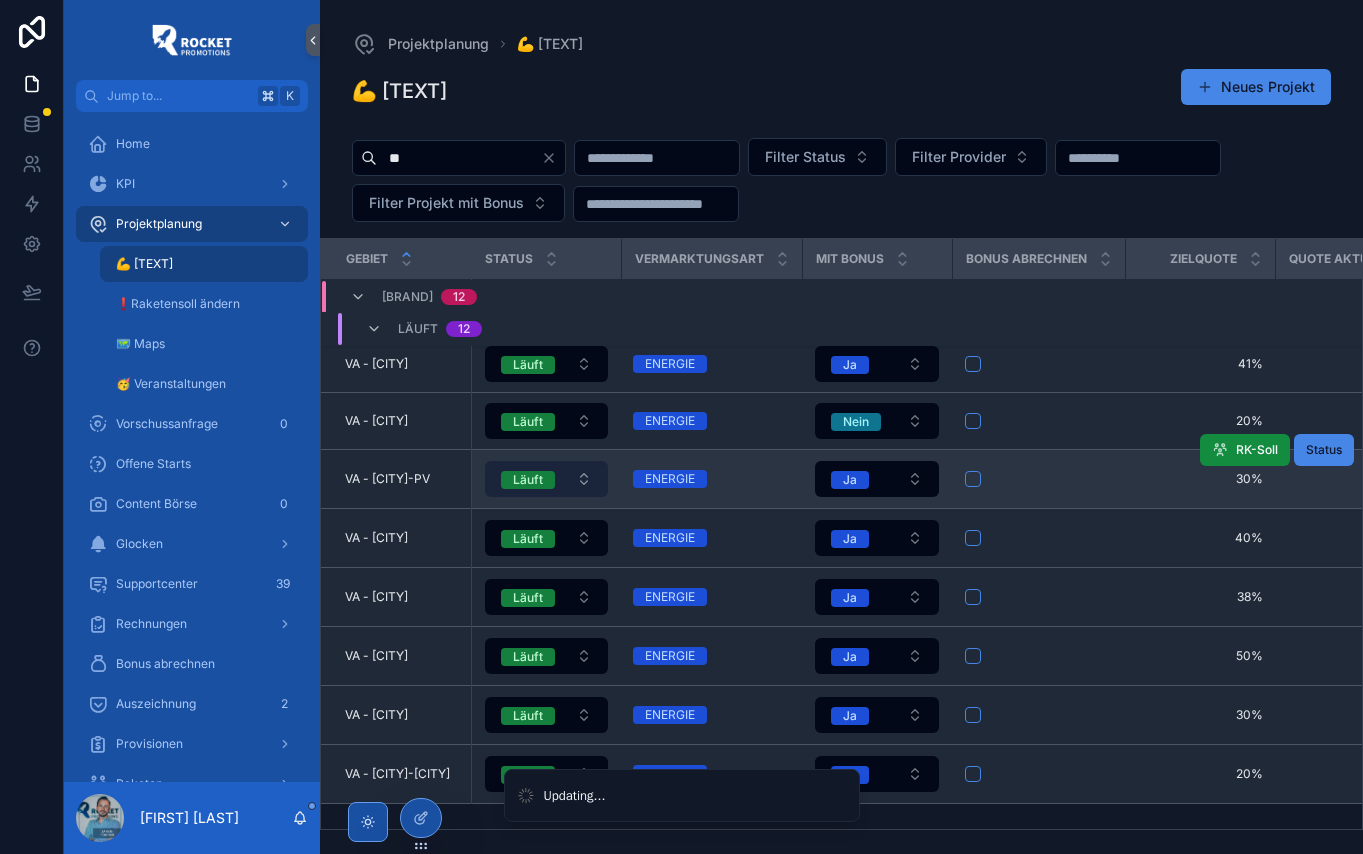 scroll, scrollTop: 240, scrollLeft: 0, axis: vertical 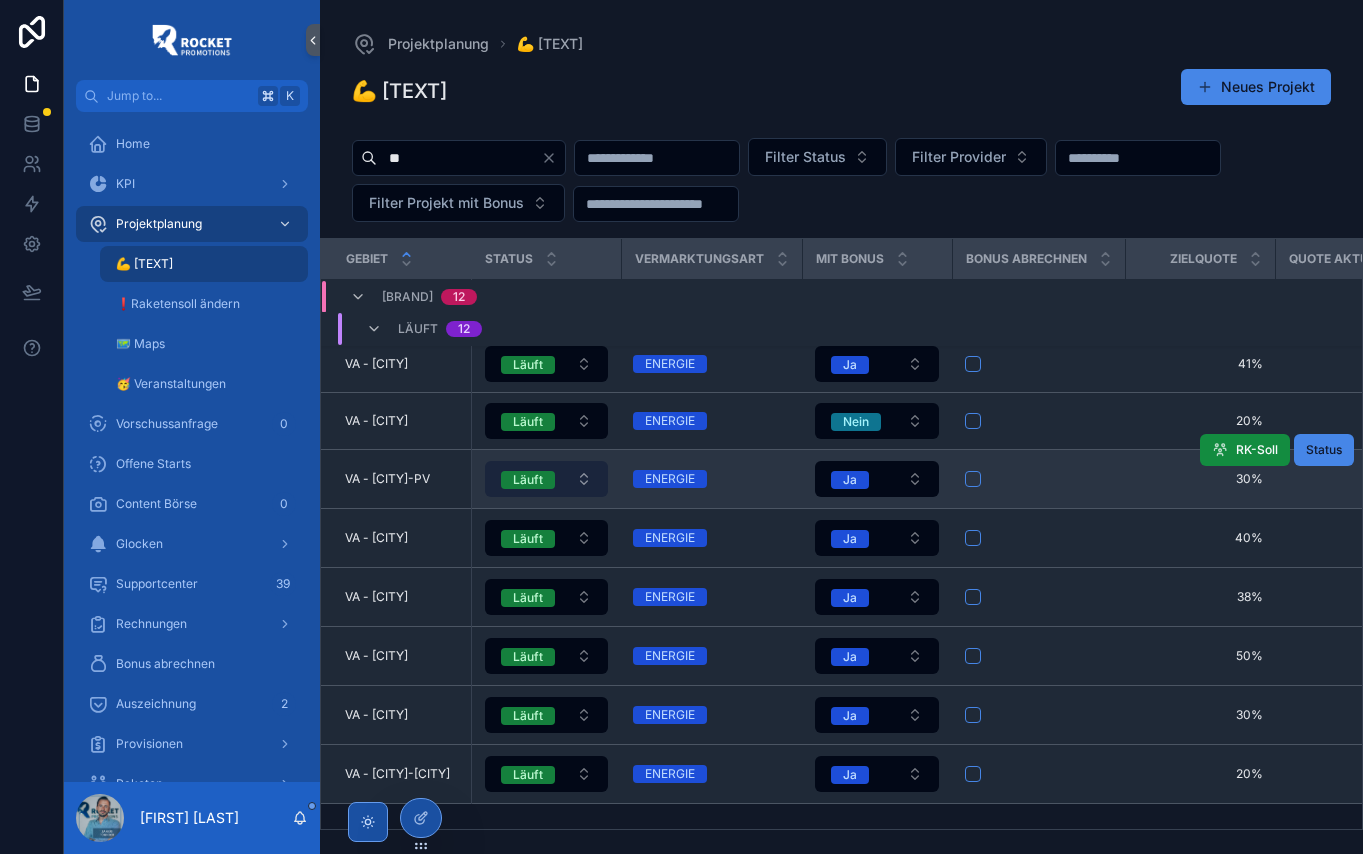 click on "Läuft" at bounding box center [547, 479] 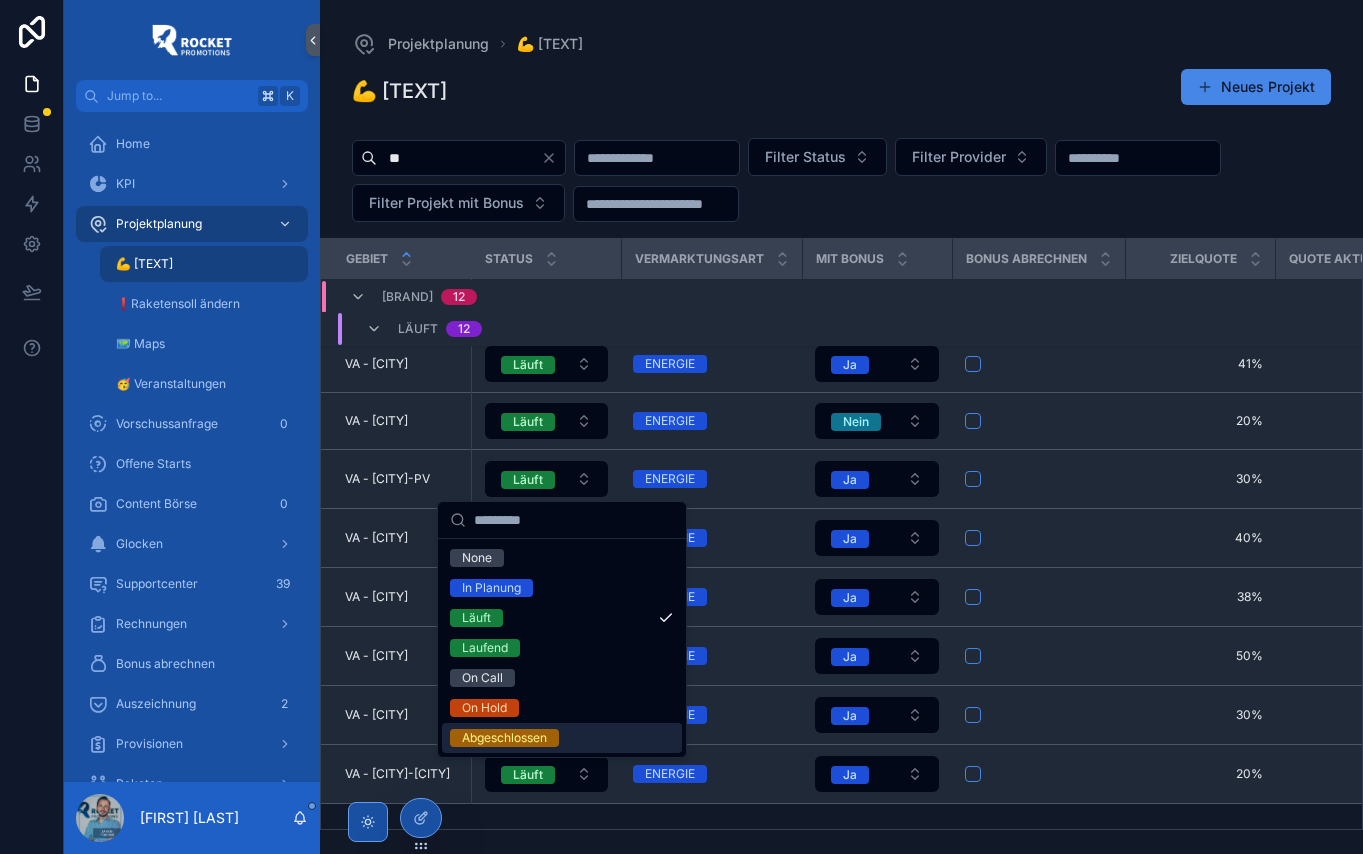 click on "Abgeschlossen" at bounding box center [504, 738] 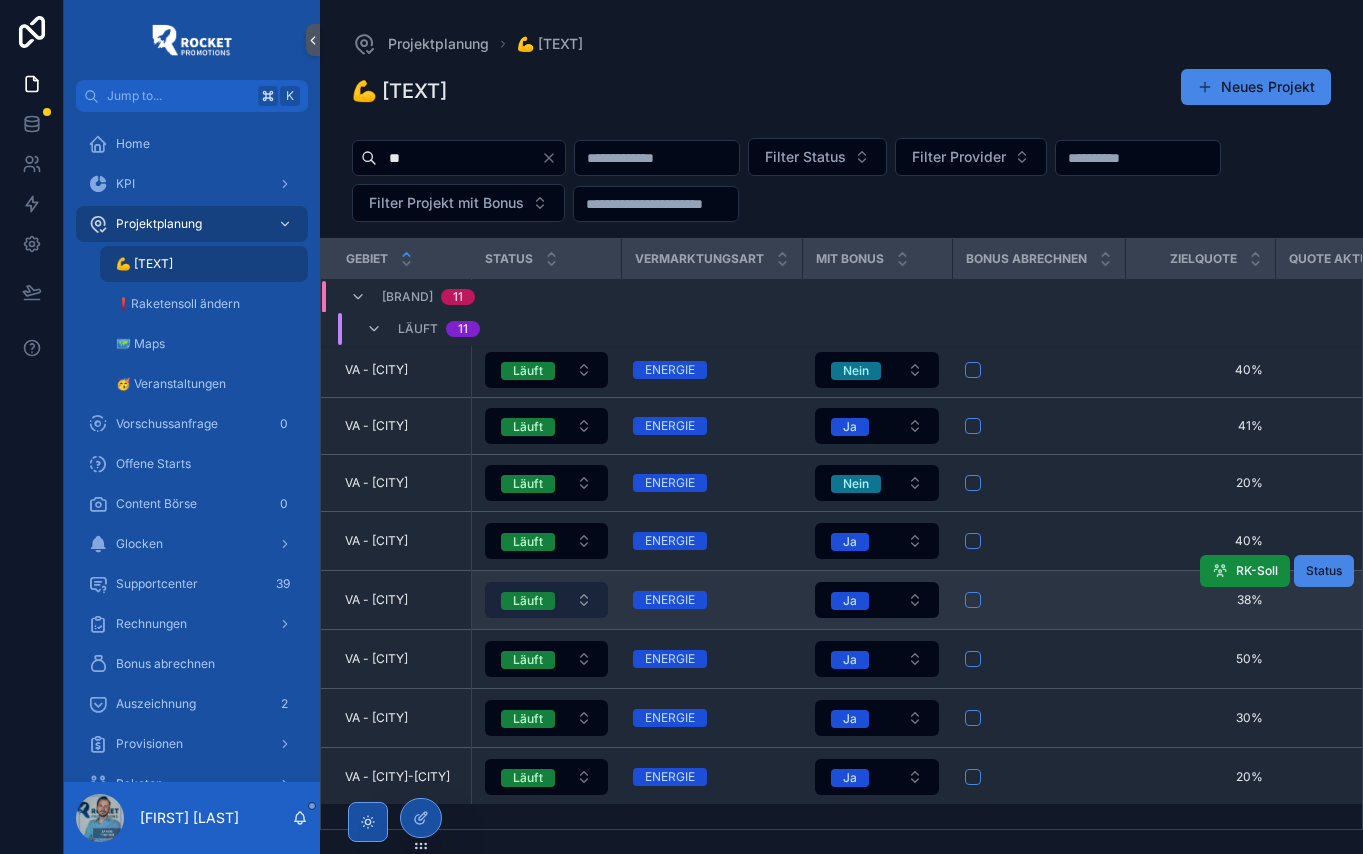 scroll, scrollTop: 181, scrollLeft: 0, axis: vertical 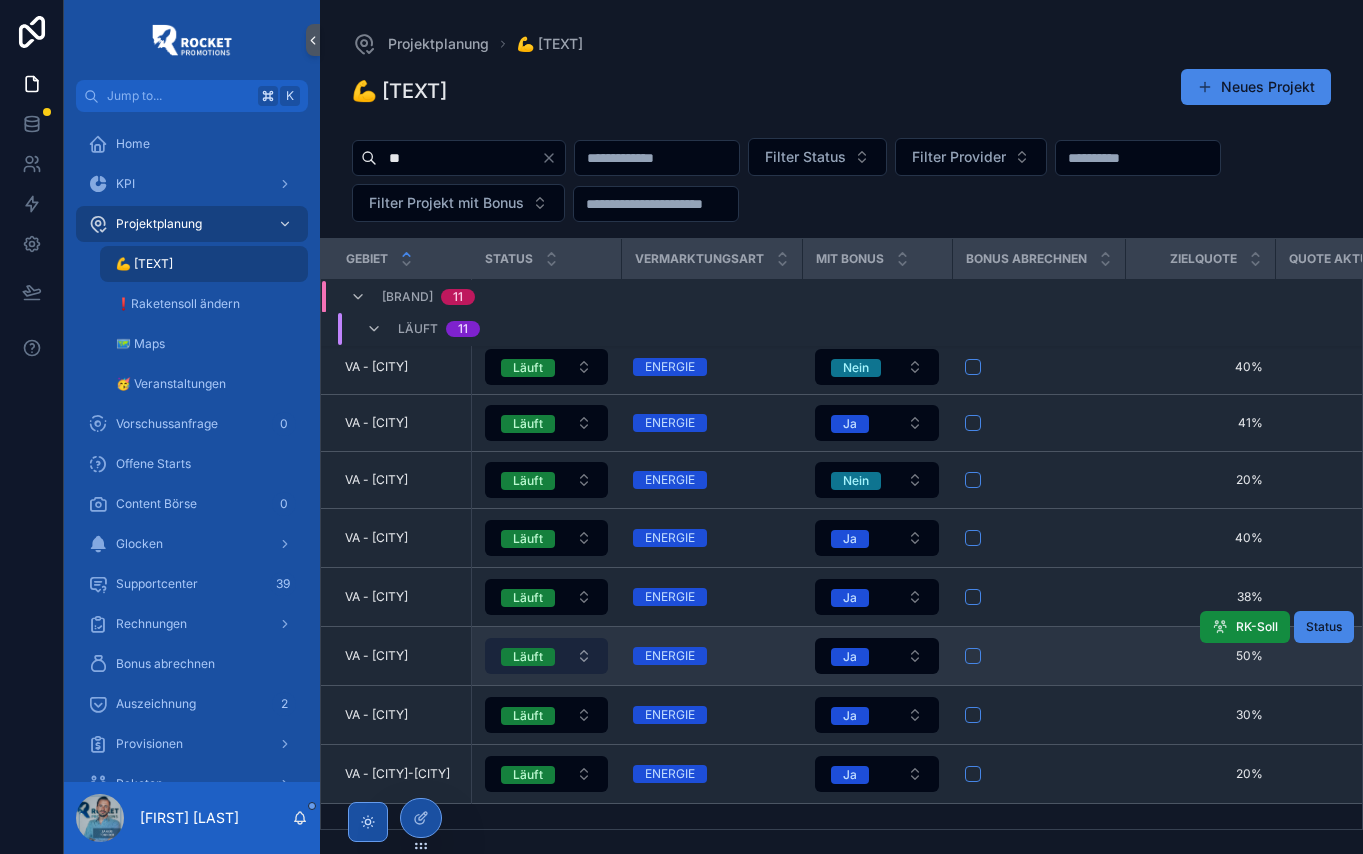 click on "Läuft" at bounding box center [547, 656] 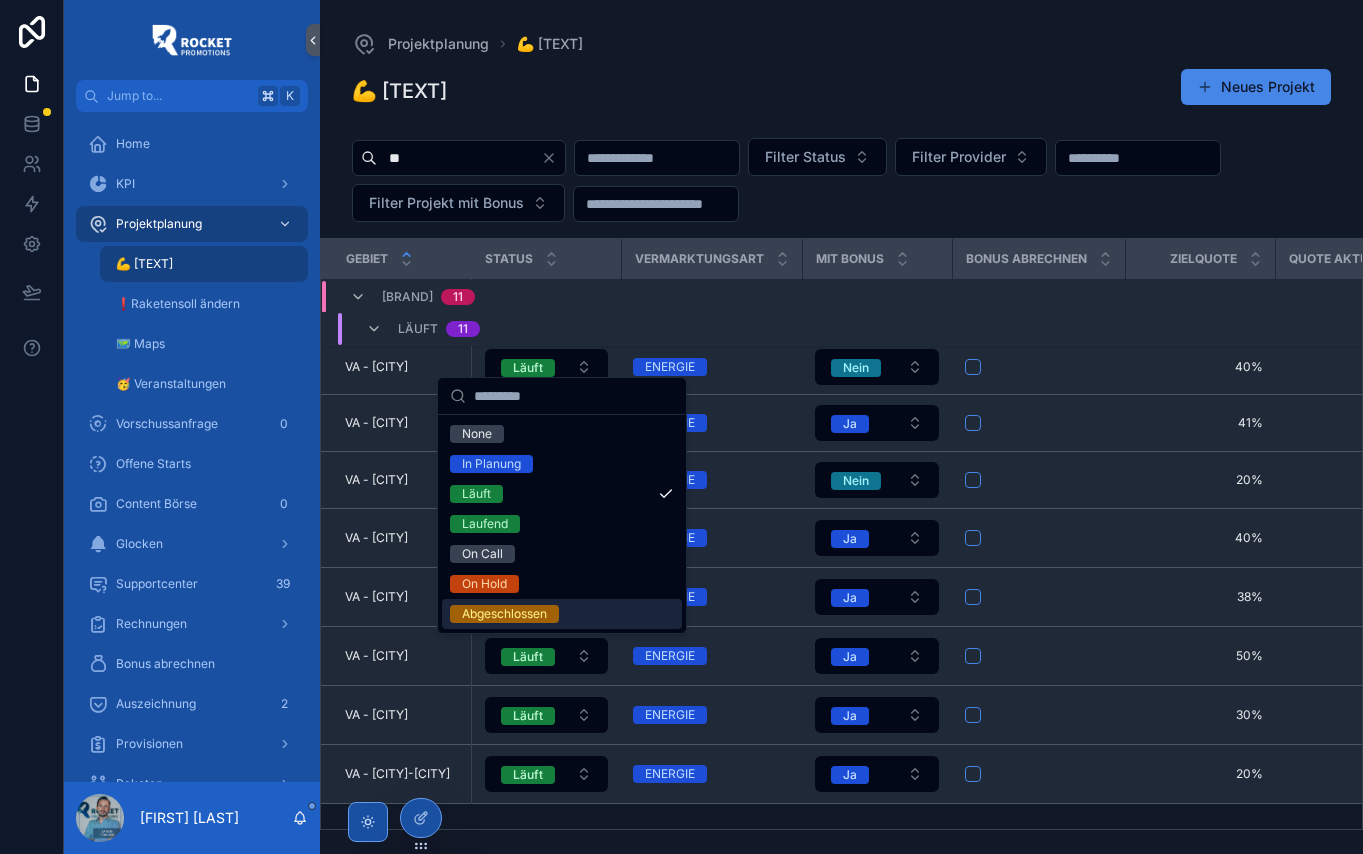 click on "Abgeschlossen" at bounding box center (504, 614) 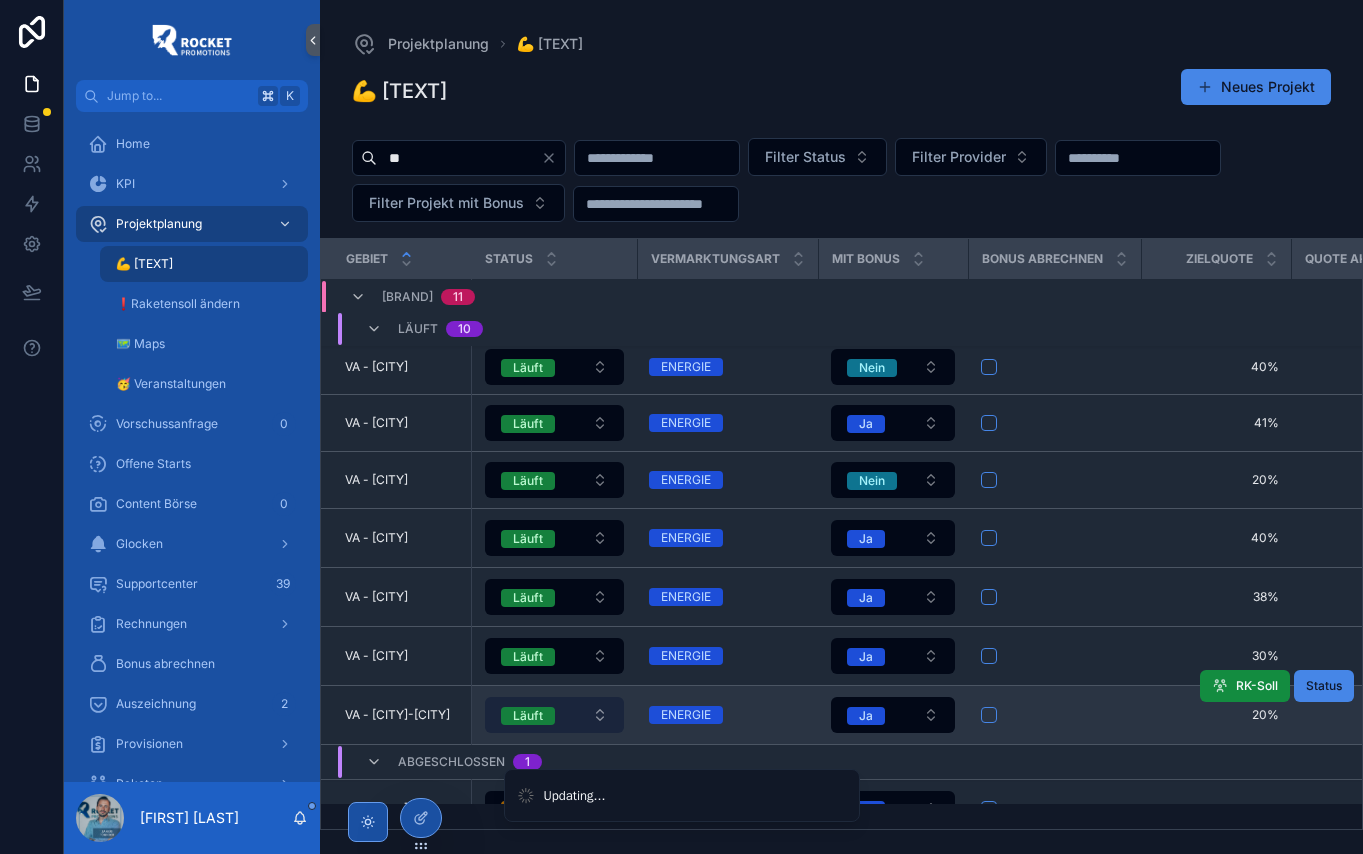 click on "Läuft" at bounding box center [555, 715] 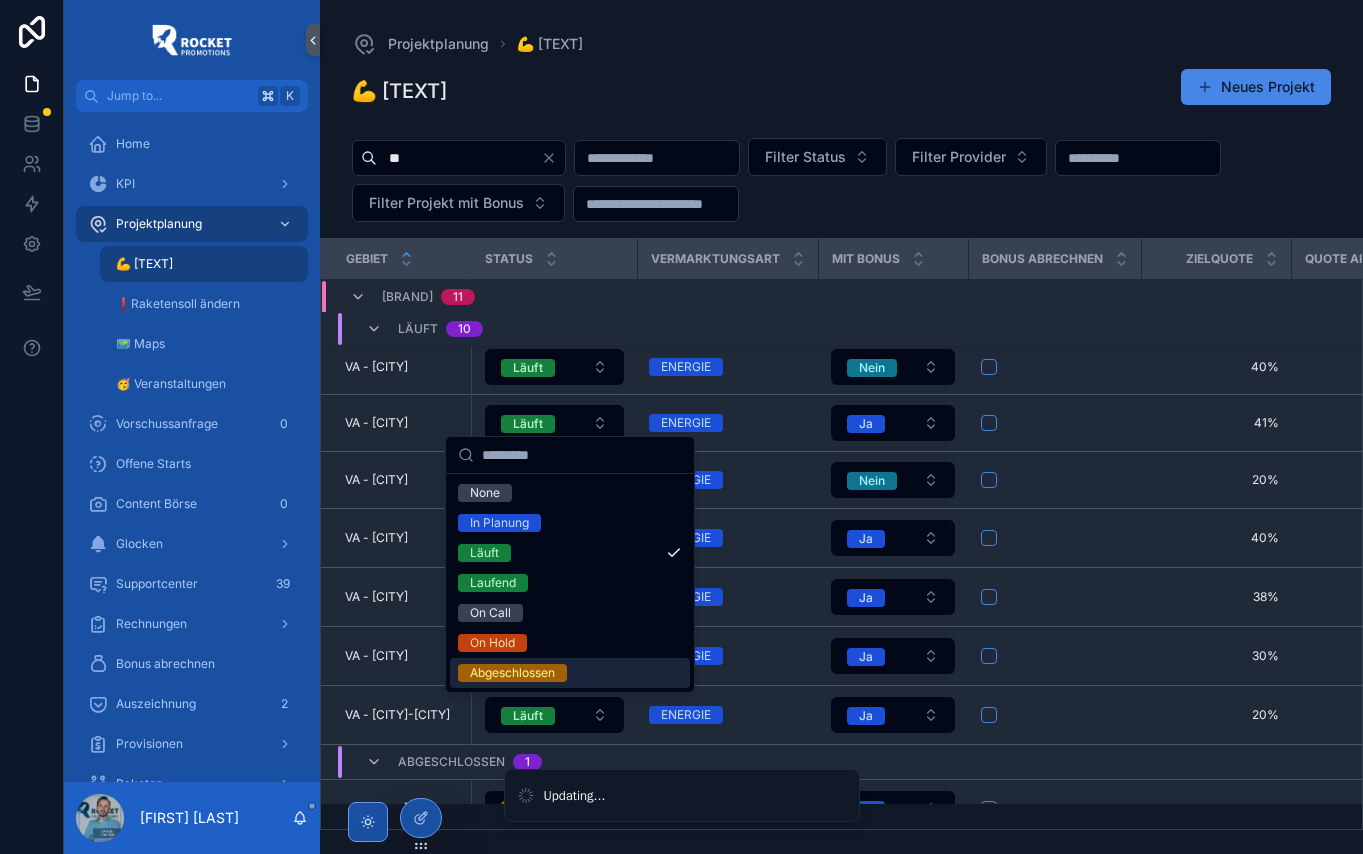 click on "Abgeschlossen" at bounding box center [512, 673] 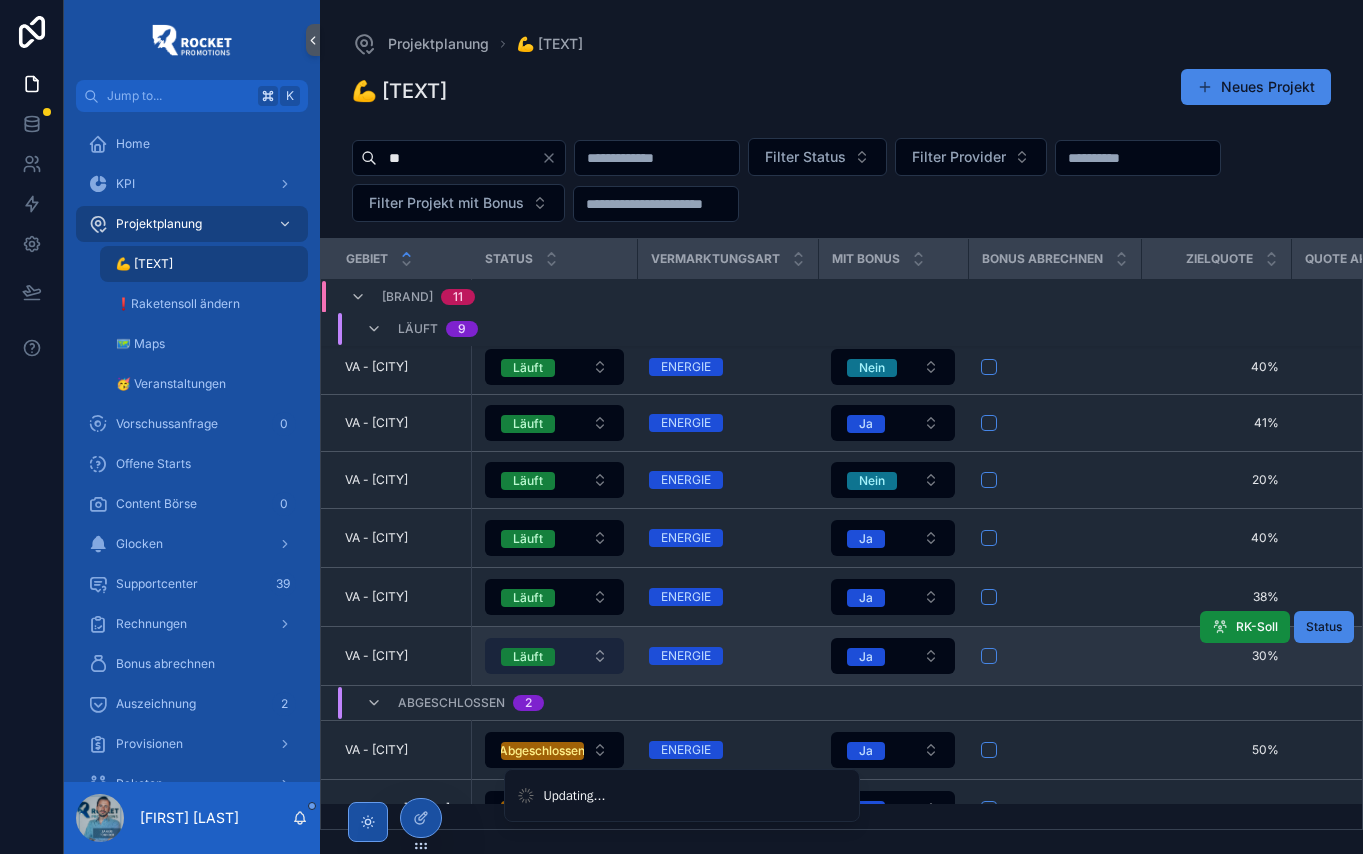 scroll, scrollTop: 216, scrollLeft: 0, axis: vertical 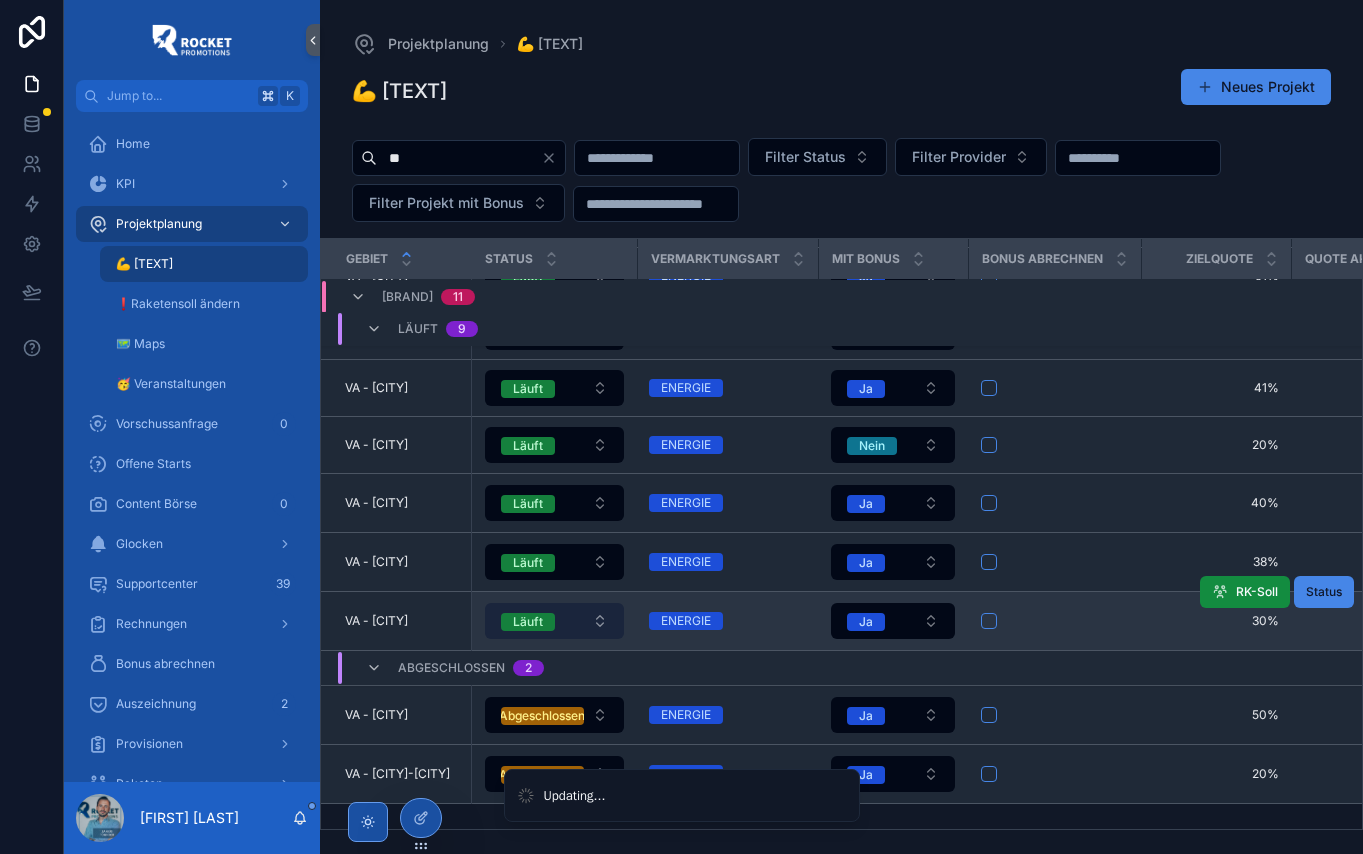 click on "Läuft" at bounding box center (555, 621) 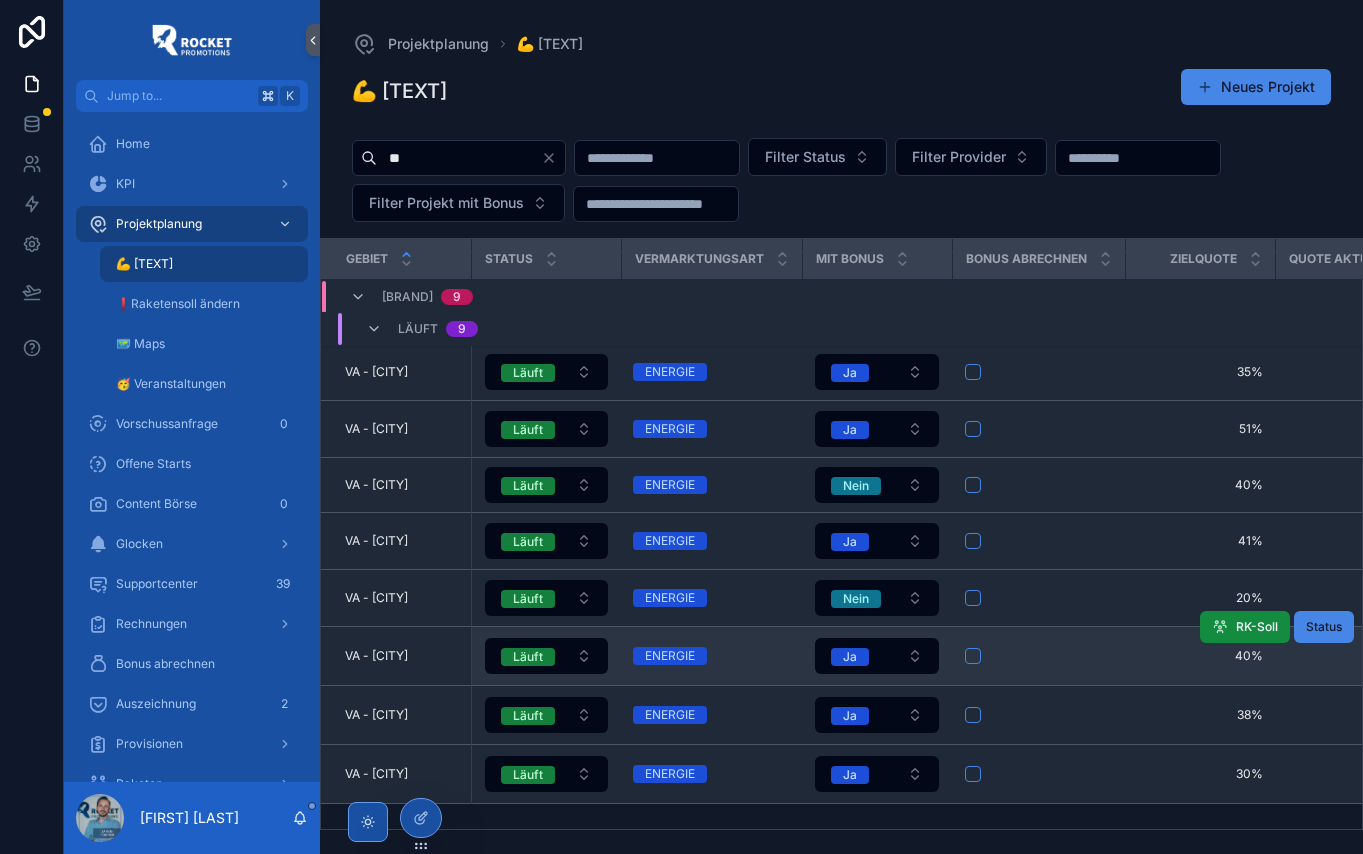 scroll, scrollTop: 63, scrollLeft: 0, axis: vertical 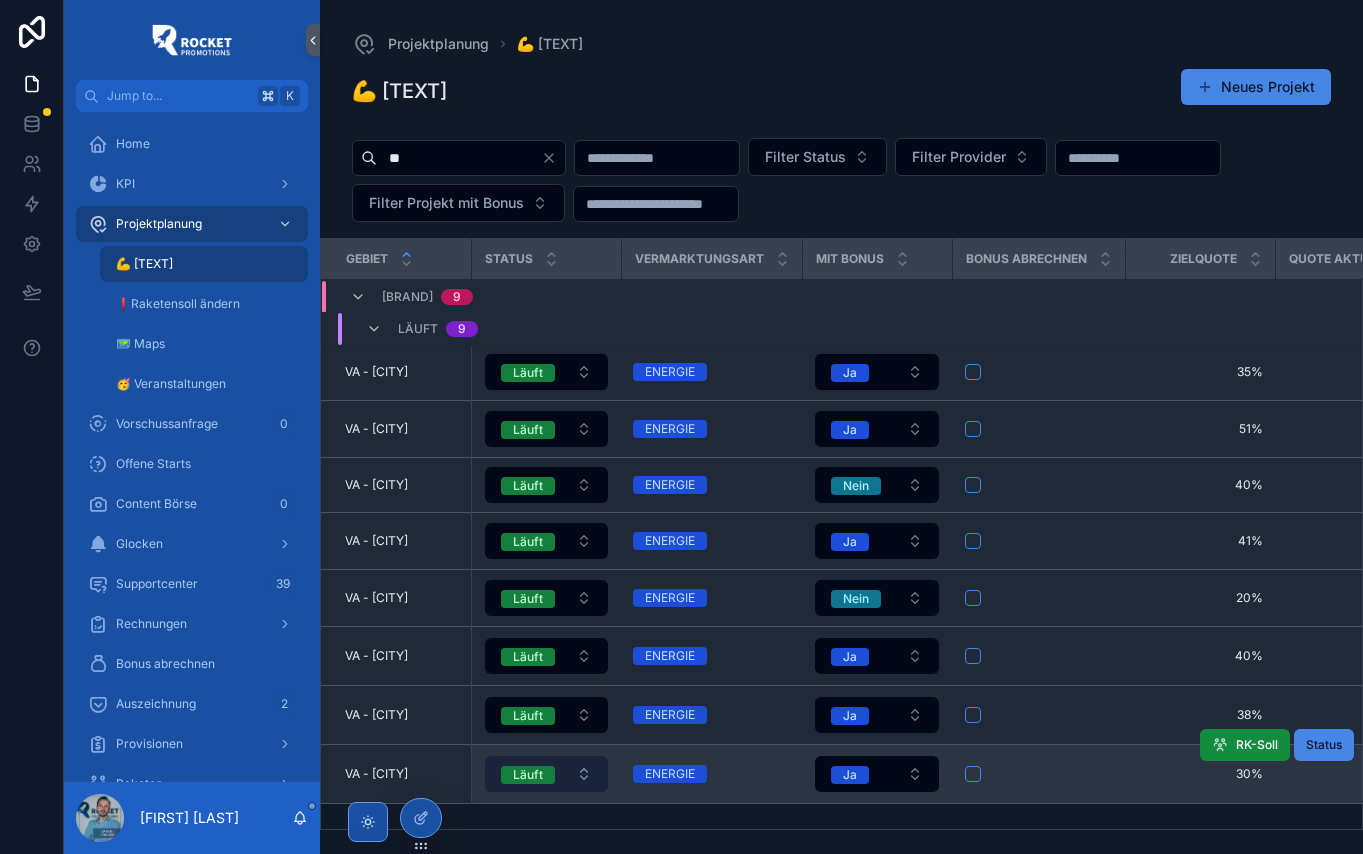click on "Läuft" at bounding box center [547, 774] 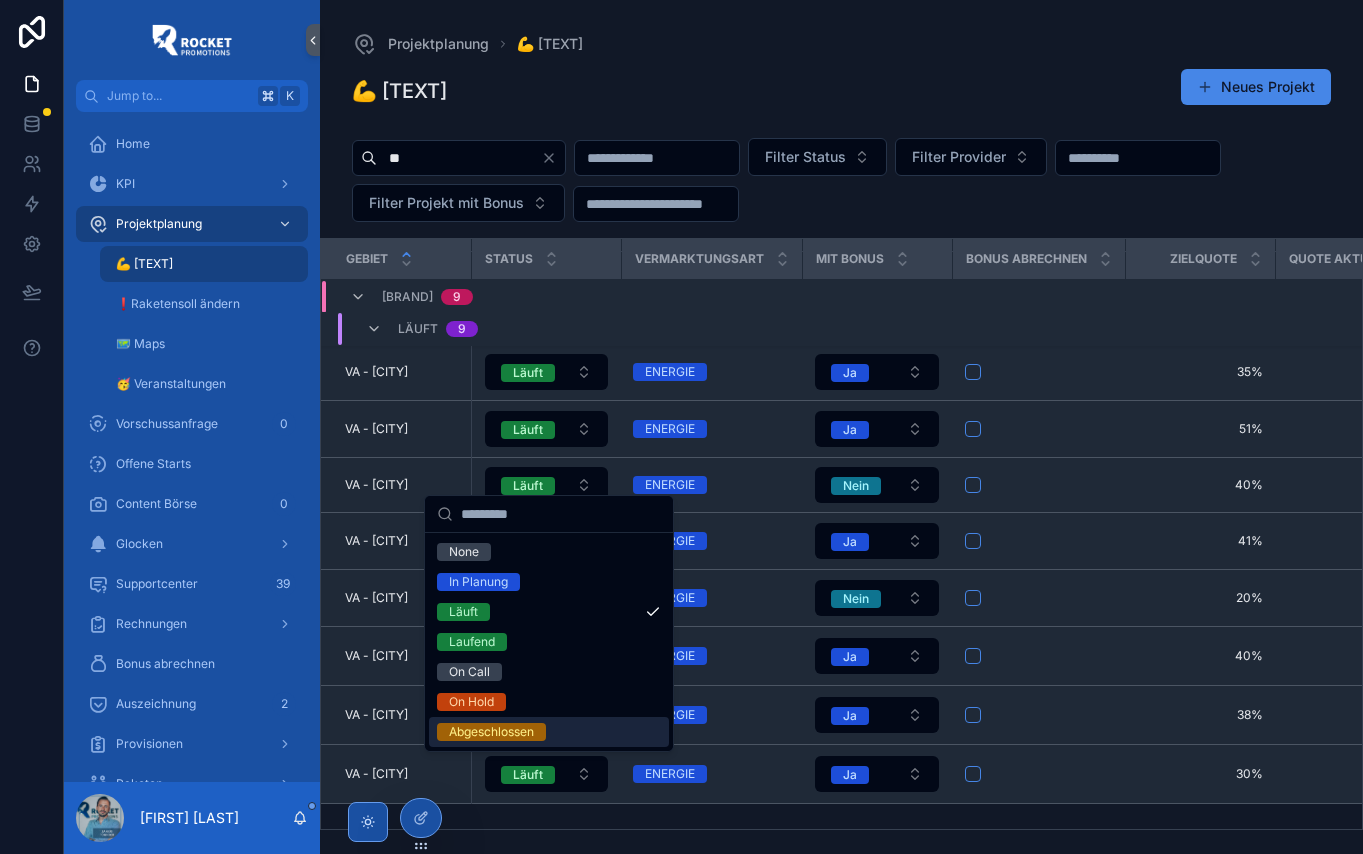 click on "Abgeschlossen" at bounding box center [491, 732] 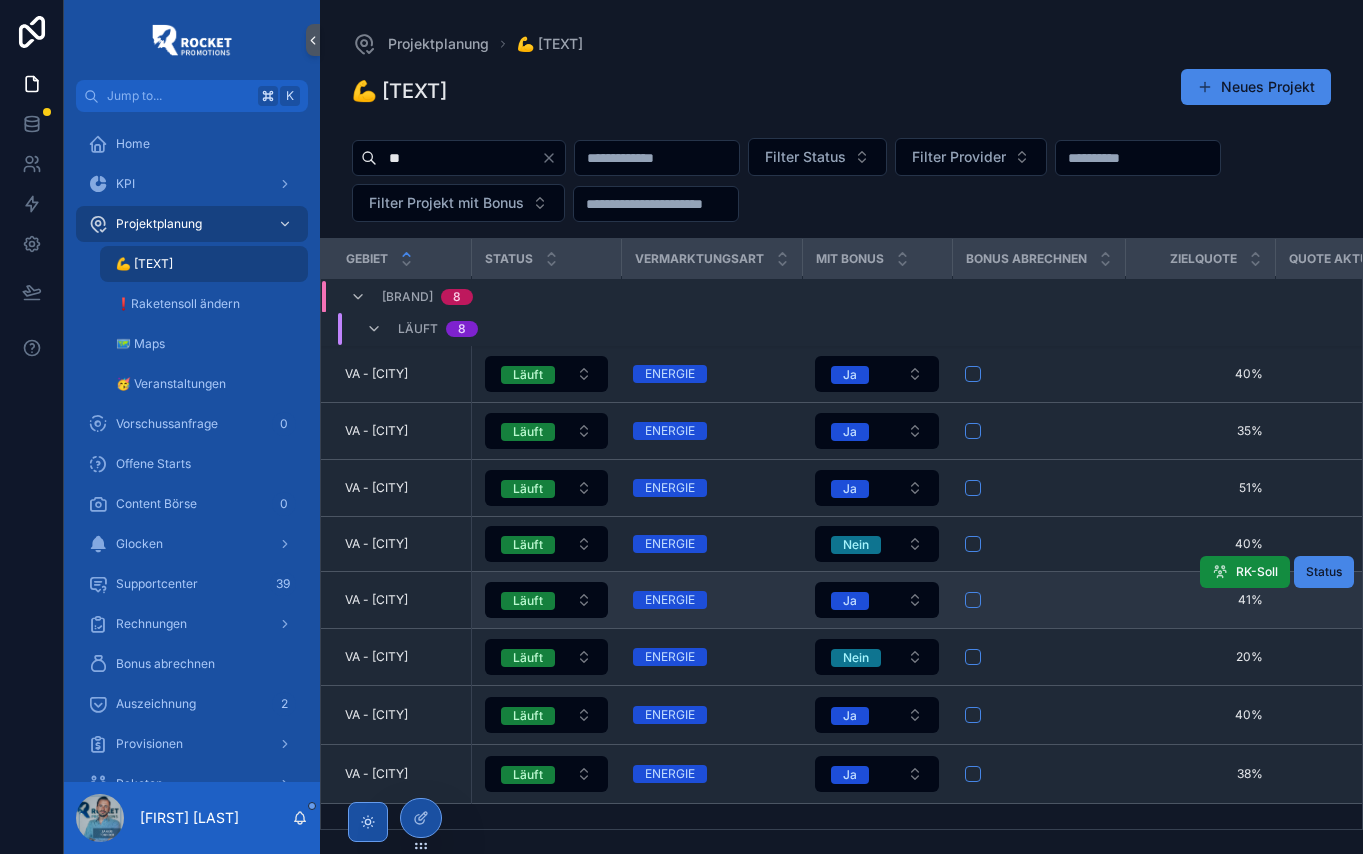 scroll, scrollTop: 0, scrollLeft: 0, axis: both 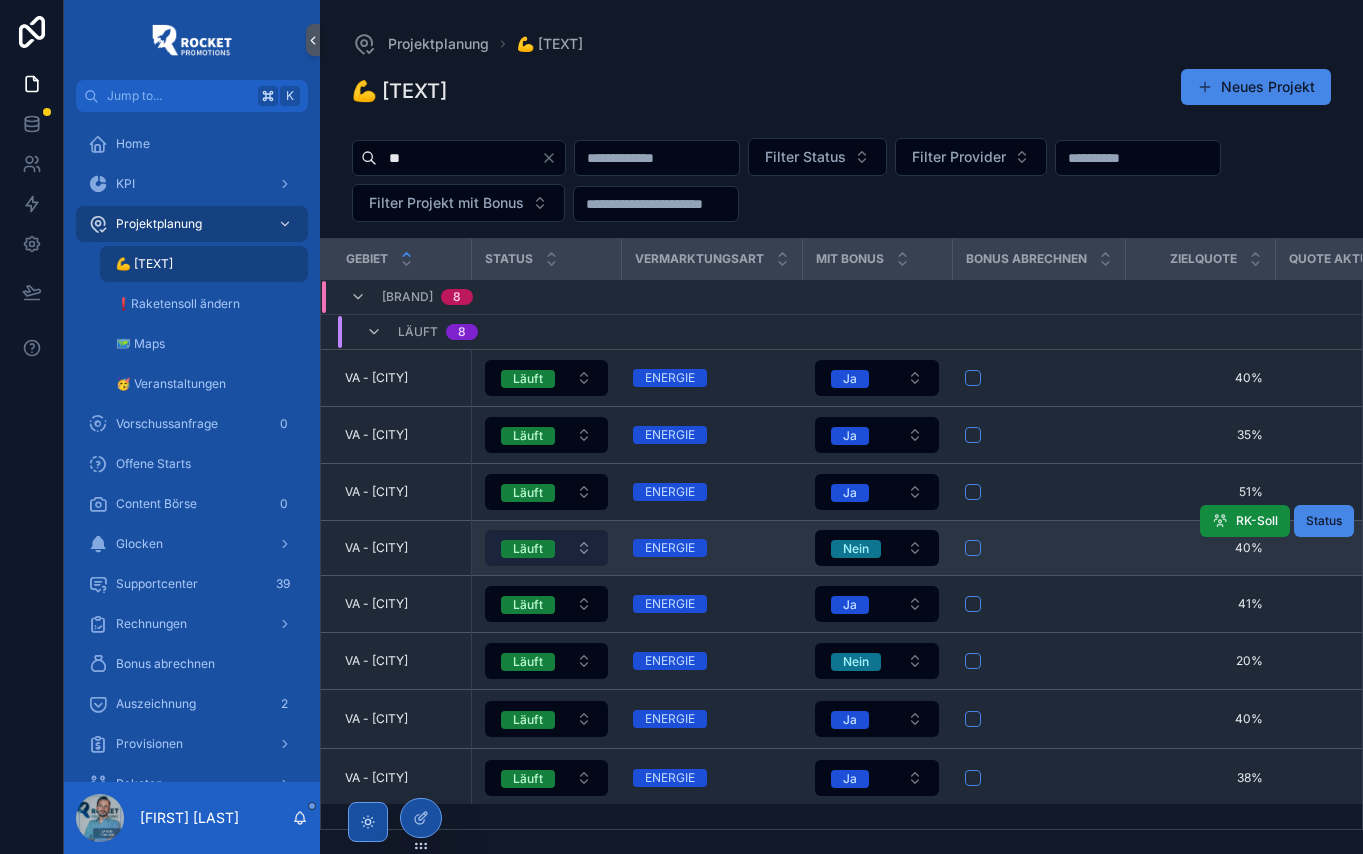 click on "Läuft" at bounding box center (547, 548) 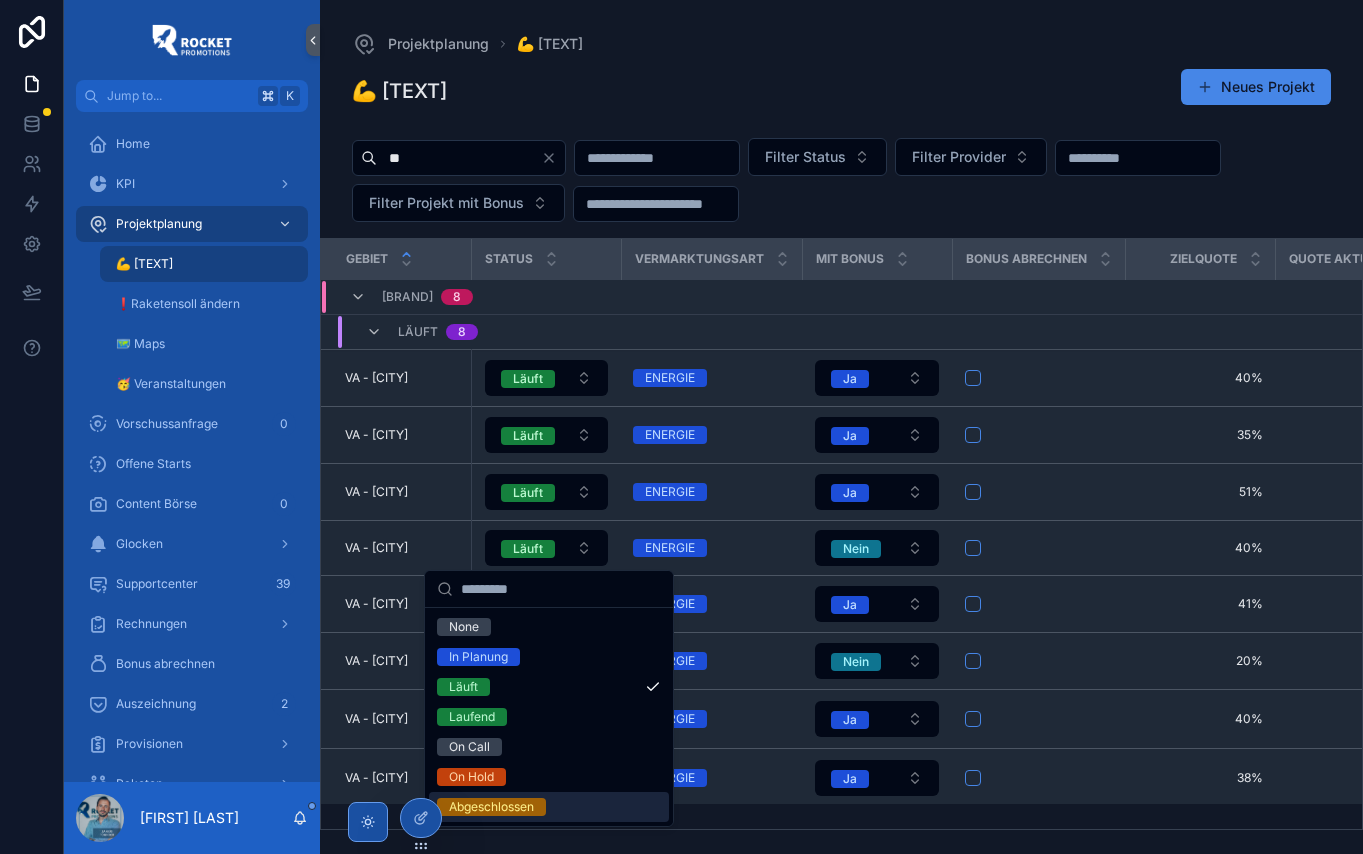 click on "Abgeschlossen" at bounding box center (491, 807) 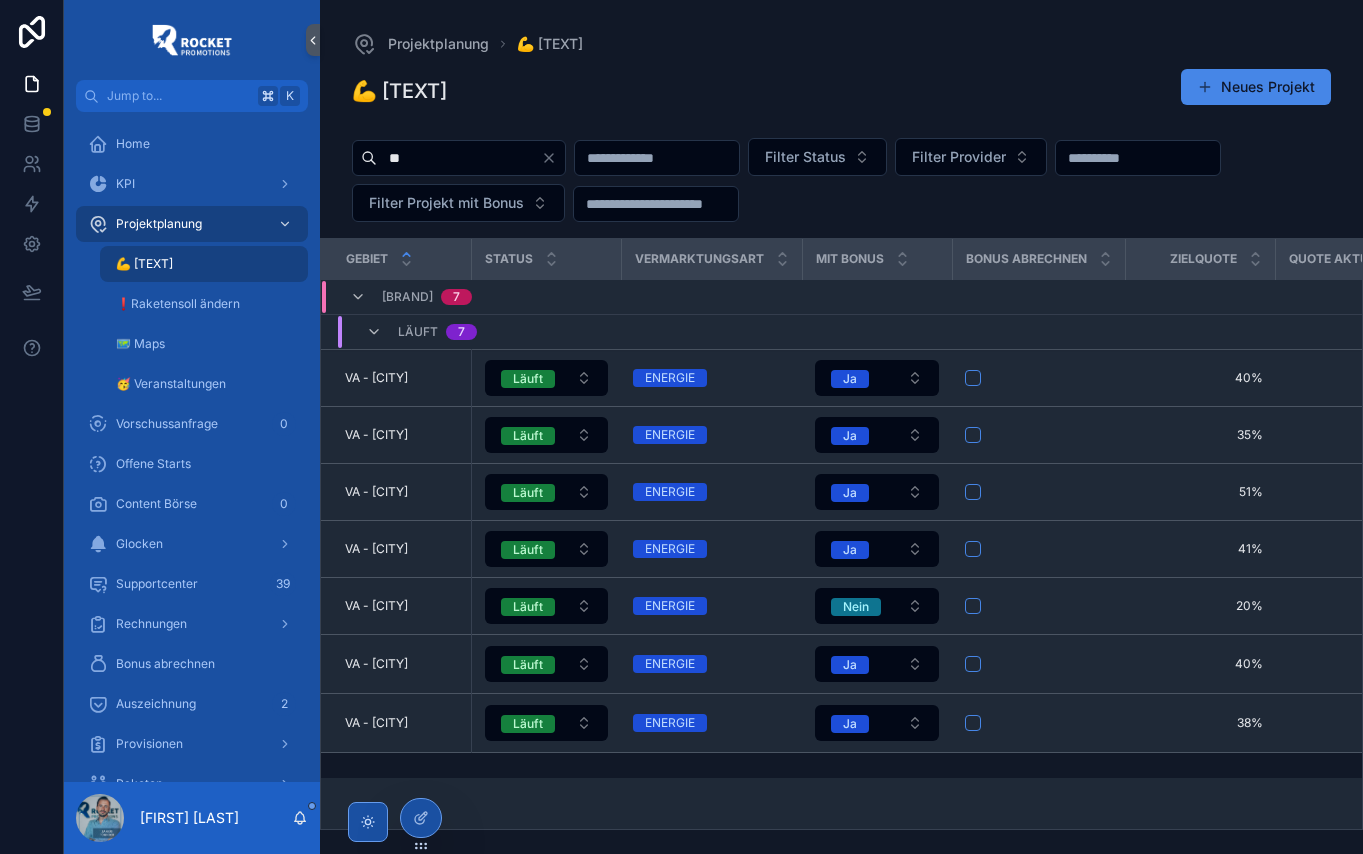 scroll, scrollTop: 0, scrollLeft: 0, axis: both 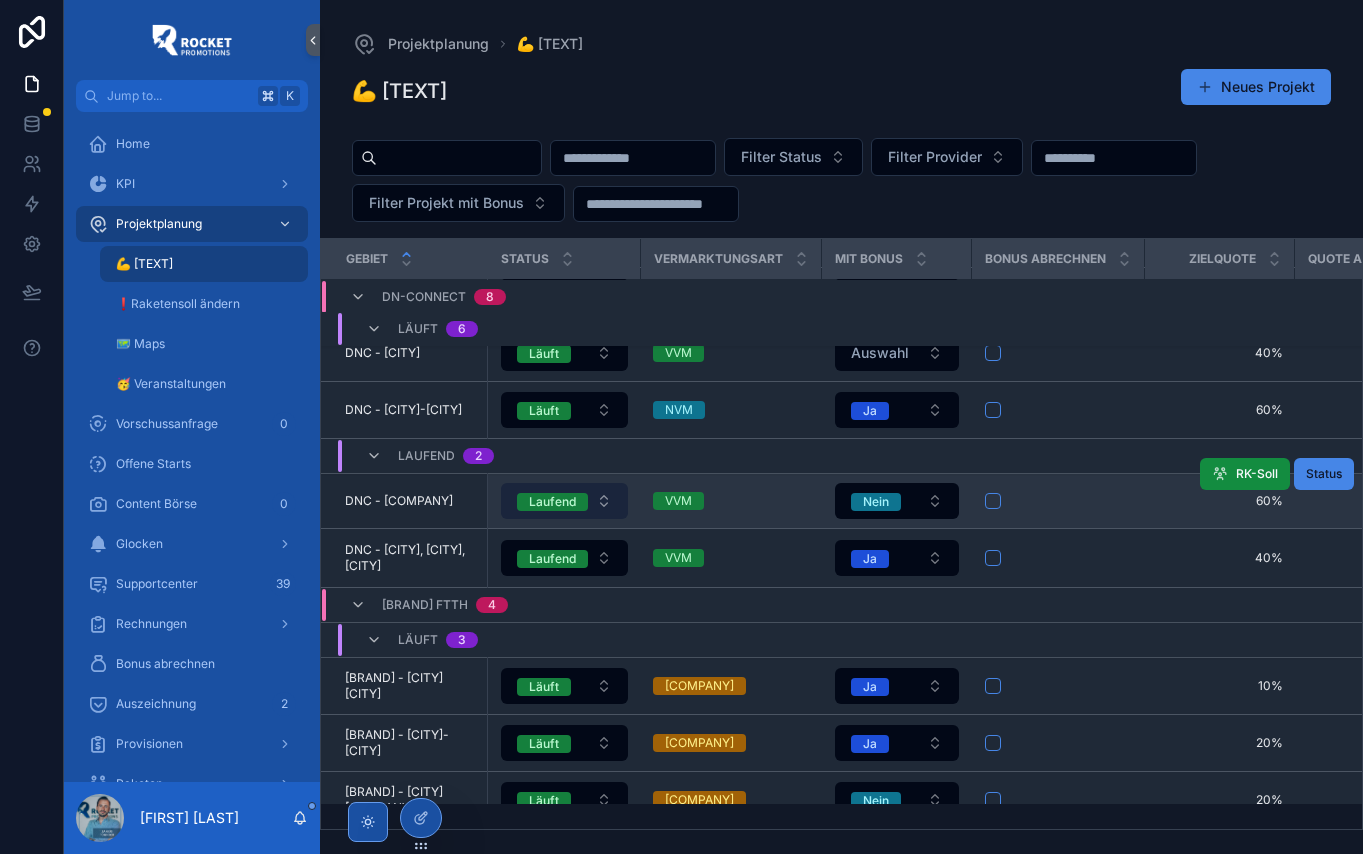 click on "Laufend" at bounding box center (564, 501) 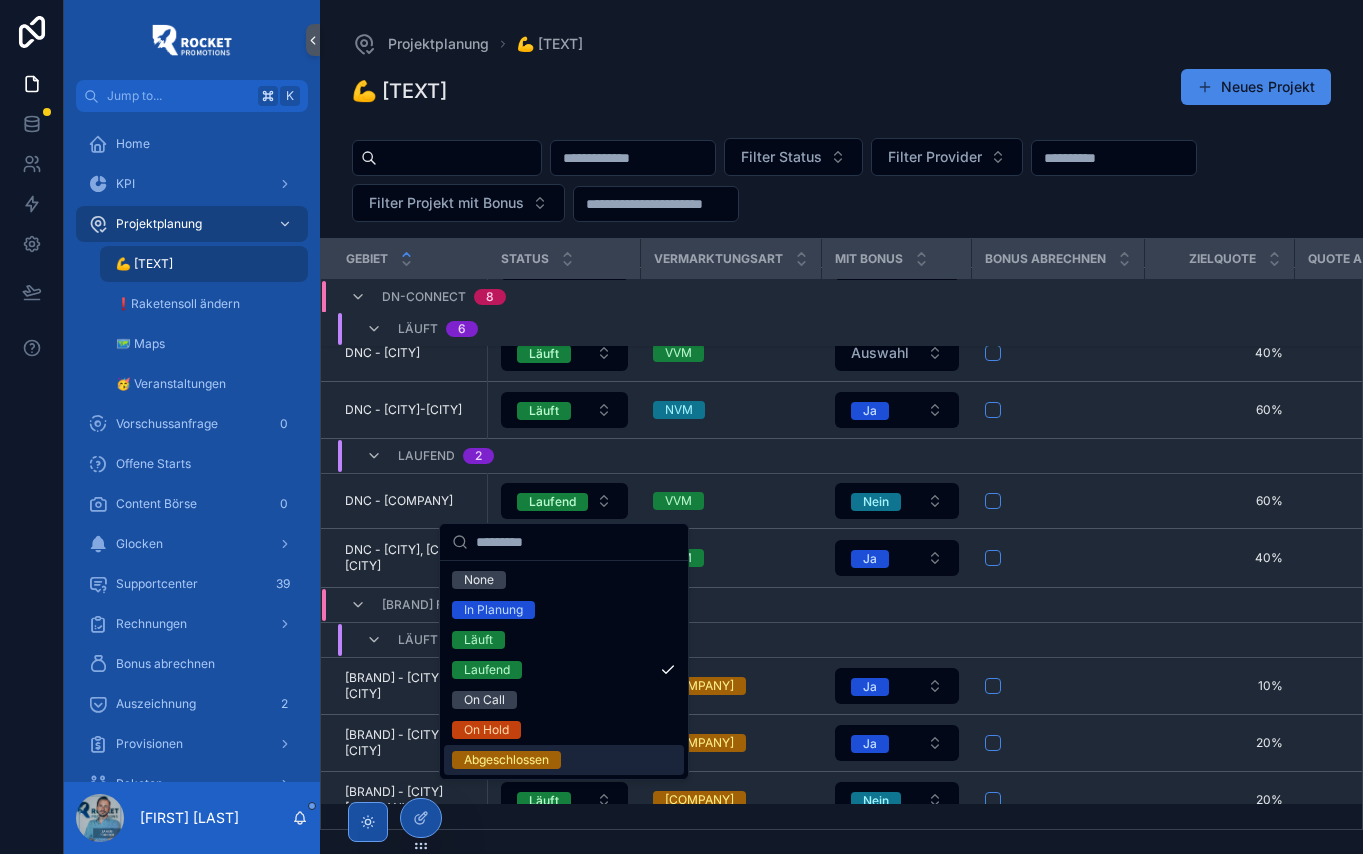 click on "Abgeschlossen" at bounding box center (506, 760) 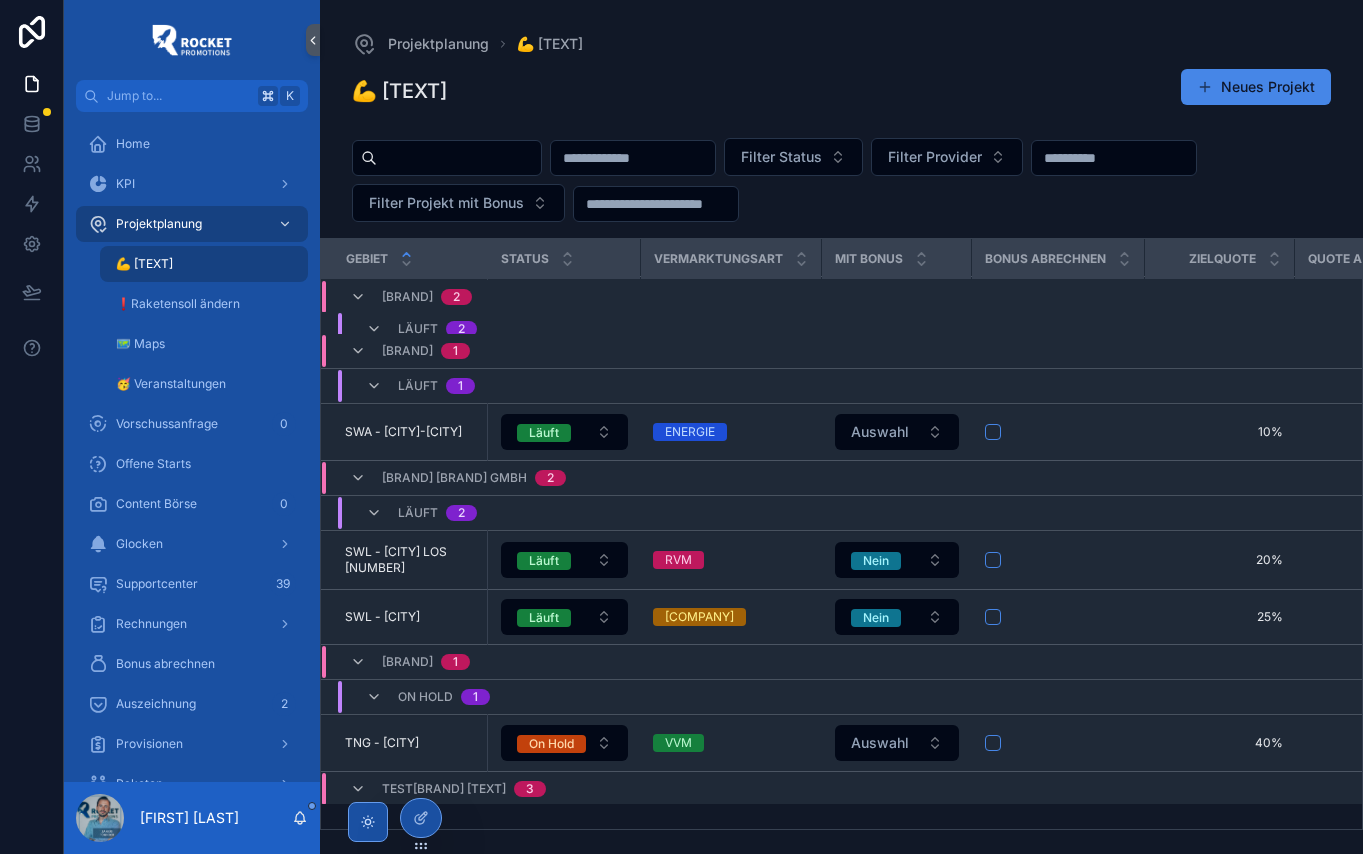 scroll, scrollTop: 3417, scrollLeft: 0, axis: vertical 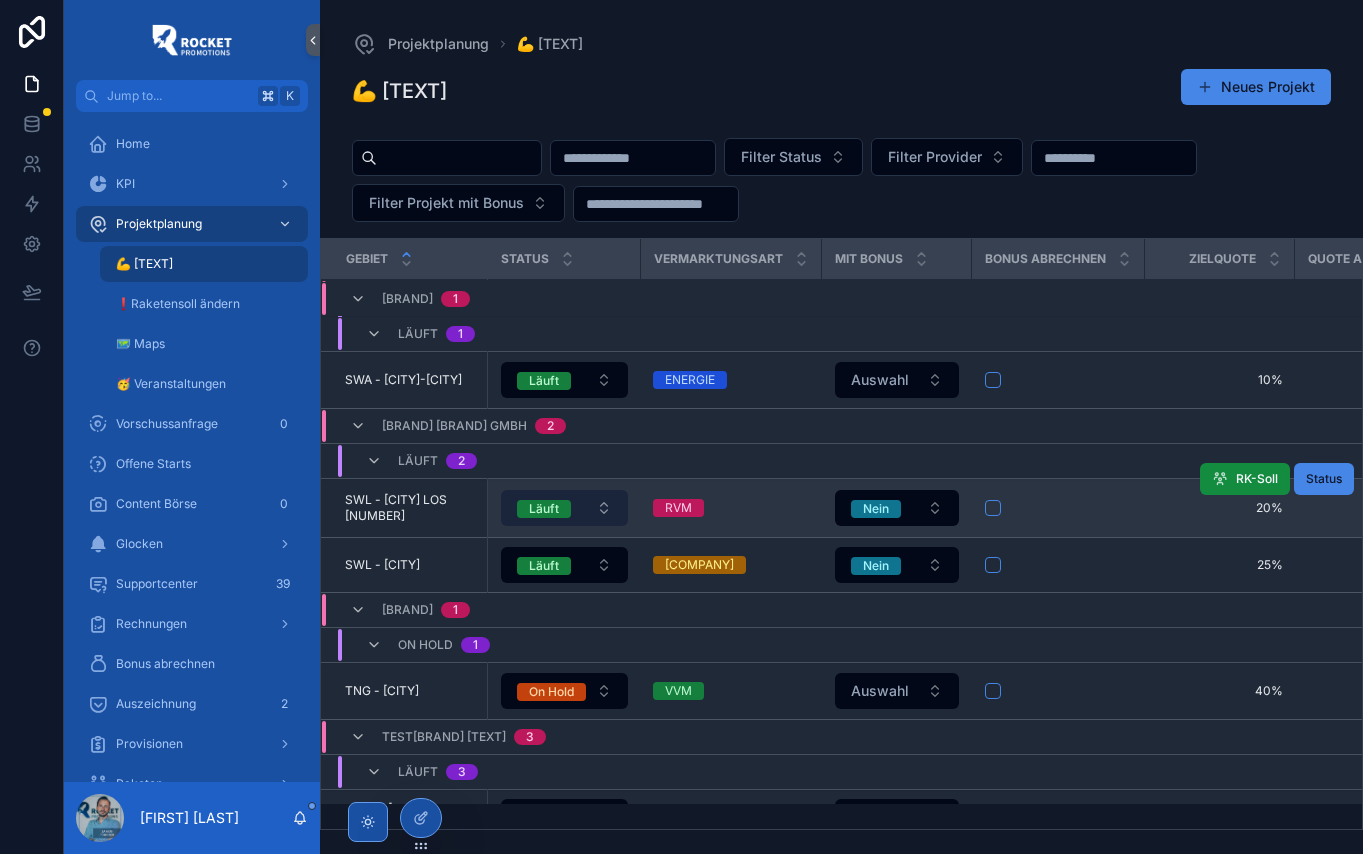 click on "Läuft" at bounding box center (564, 508) 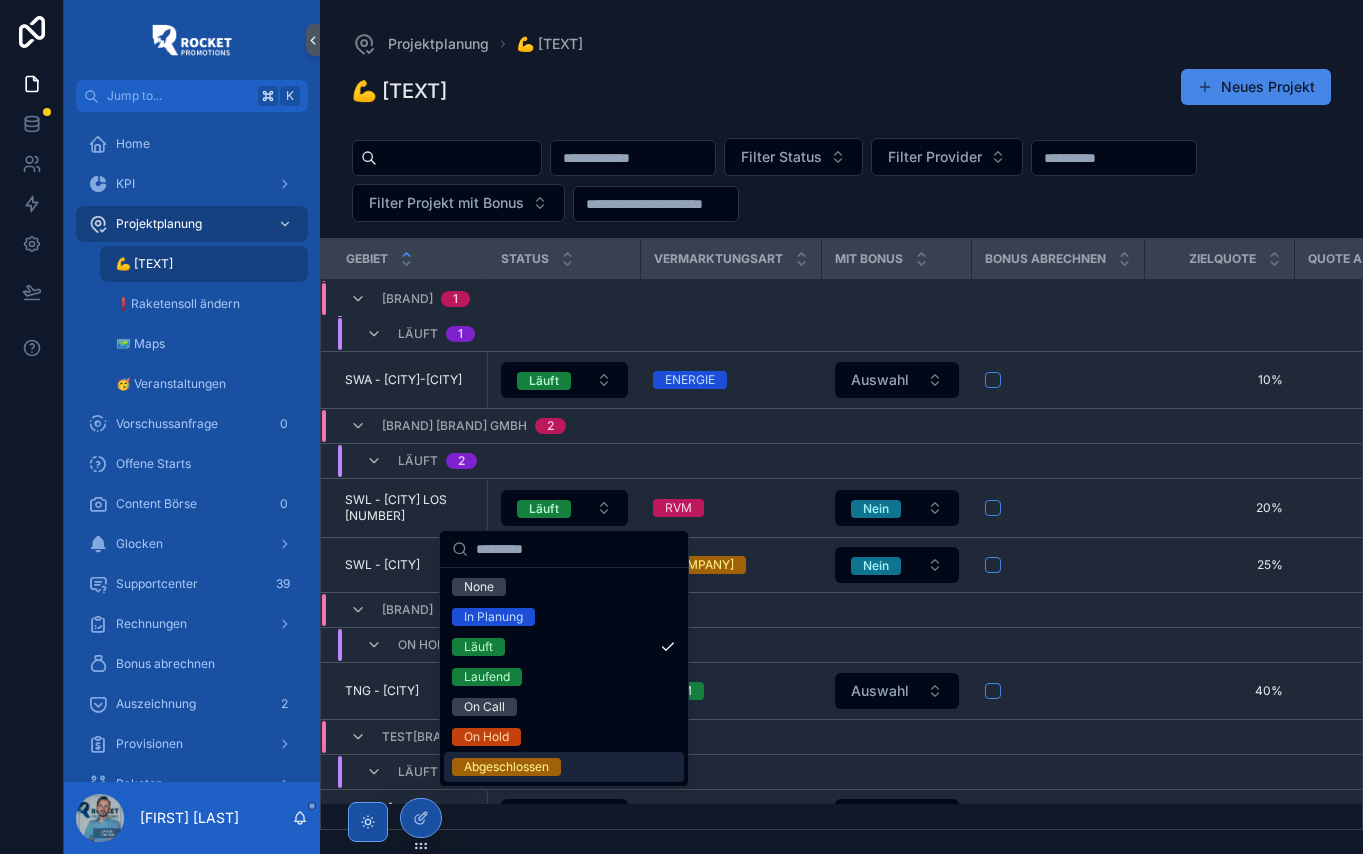 click on "Abgeschlossen" at bounding box center [506, 767] 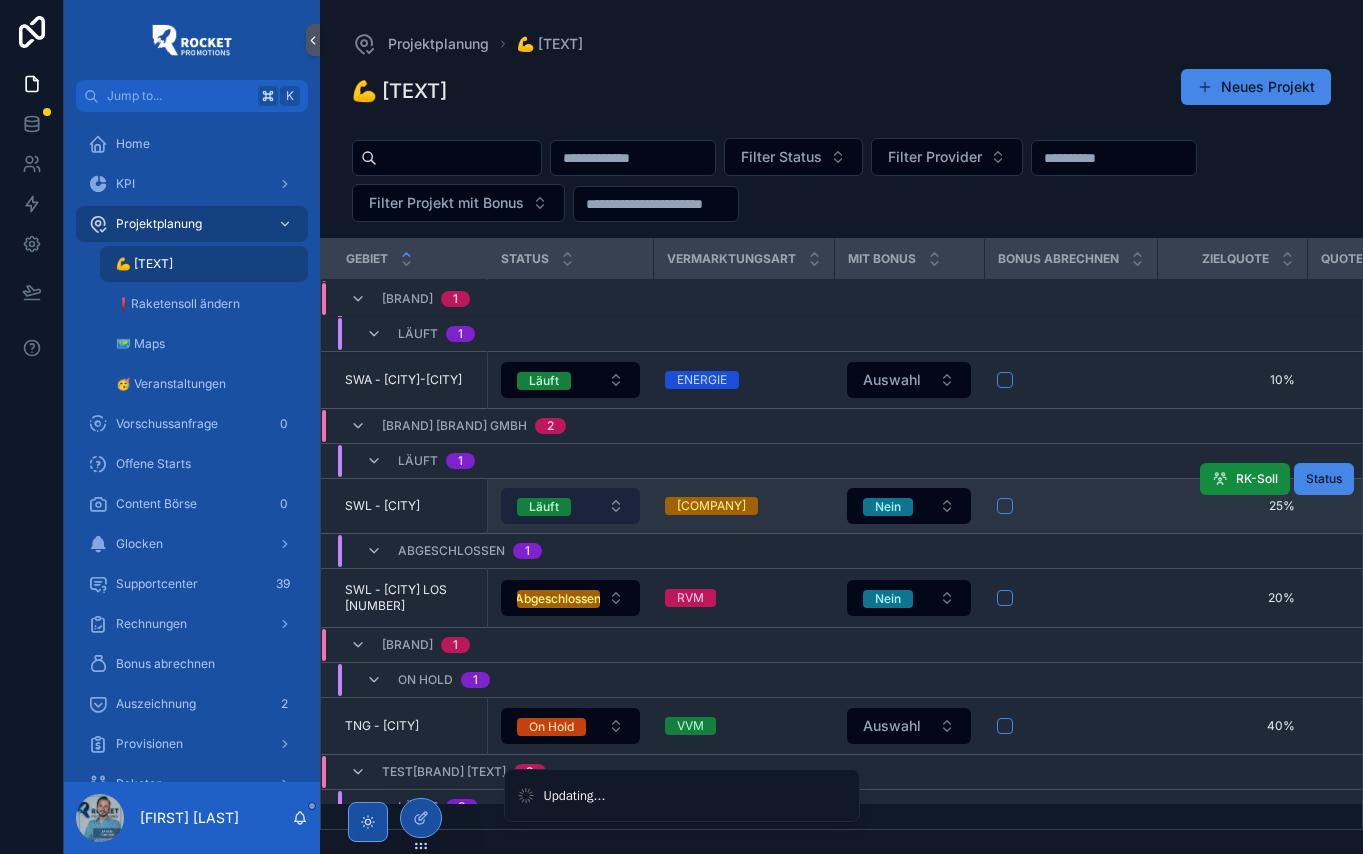 click on "Läuft" at bounding box center [571, 506] 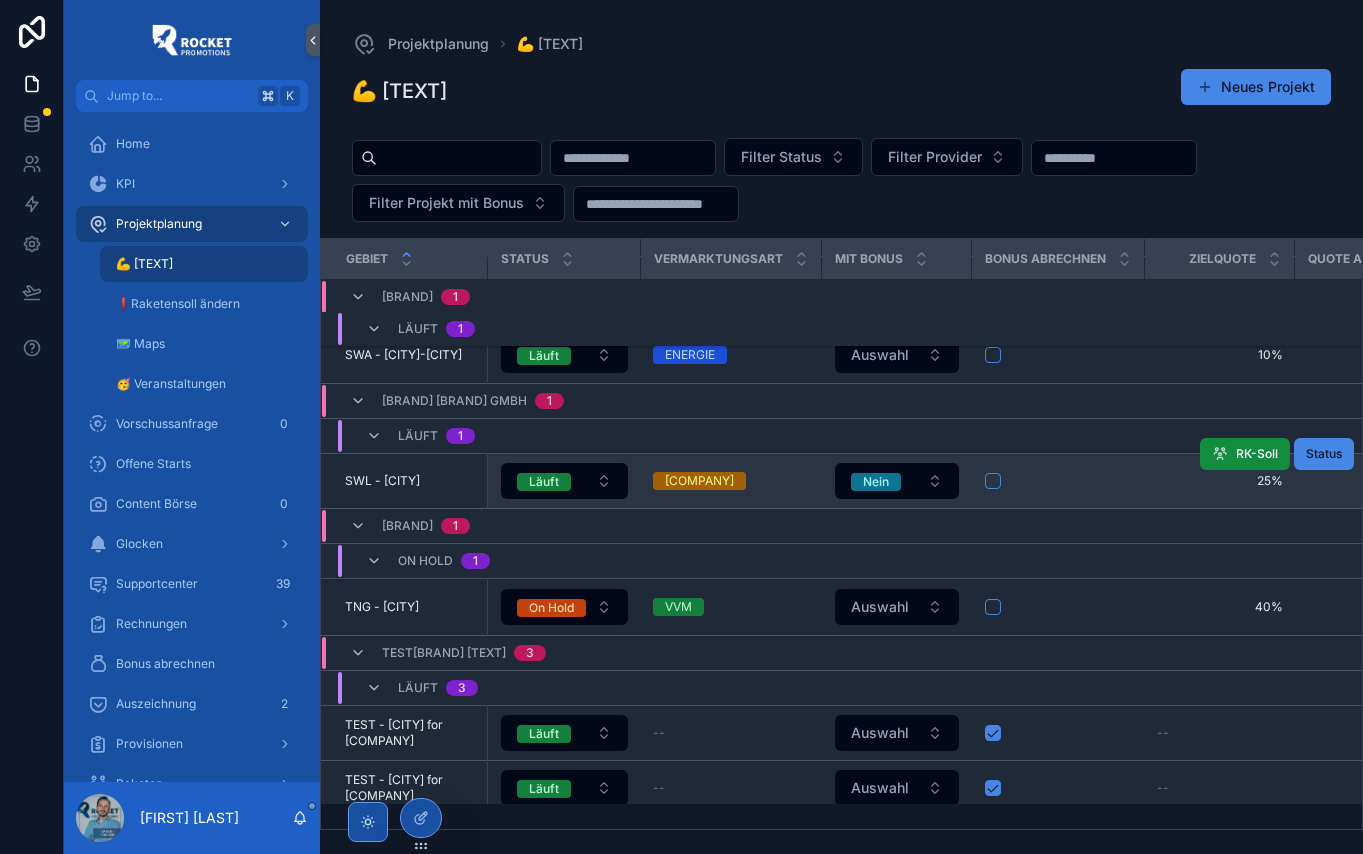 scroll, scrollTop: 3473, scrollLeft: 0, axis: vertical 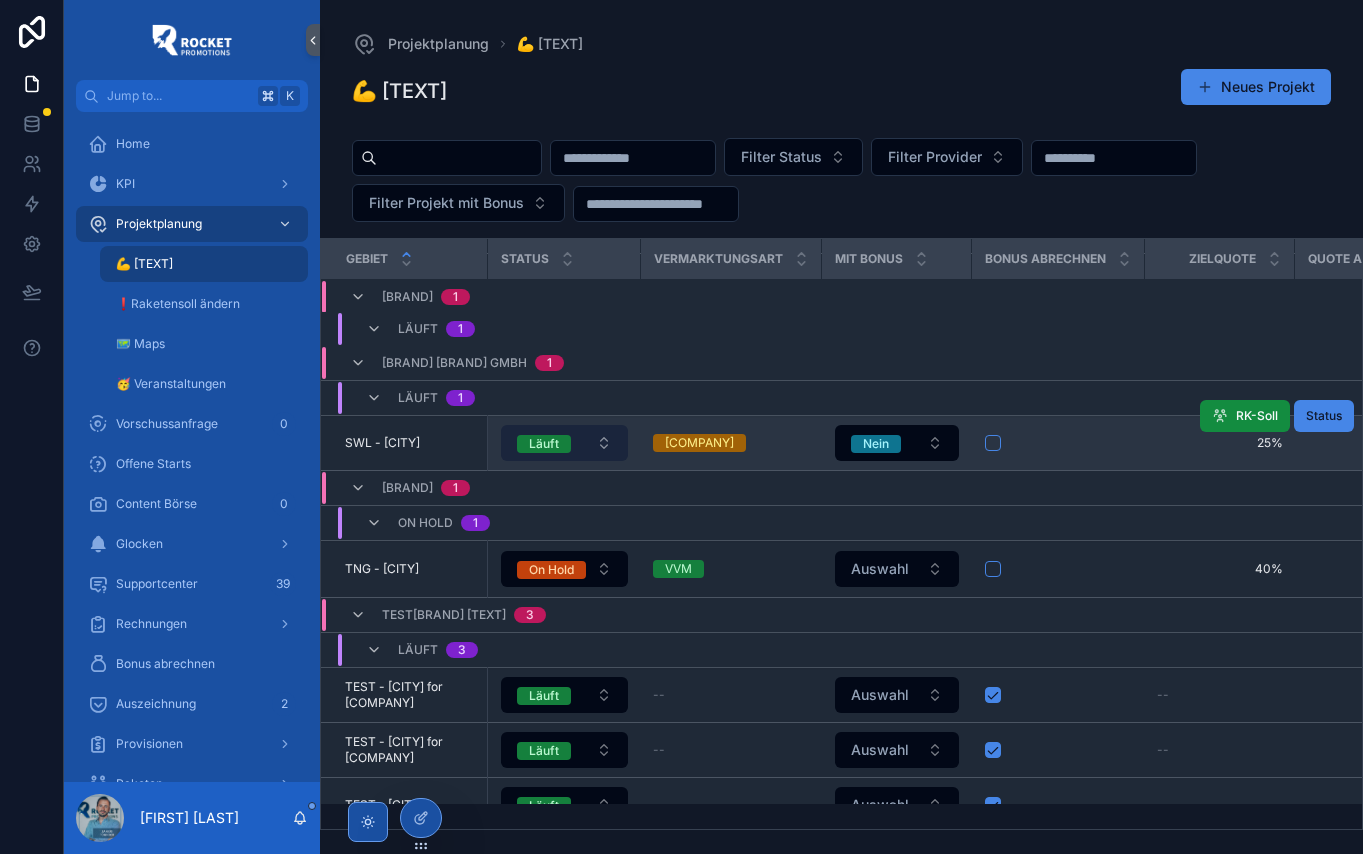 click on "Läuft" at bounding box center [564, 443] 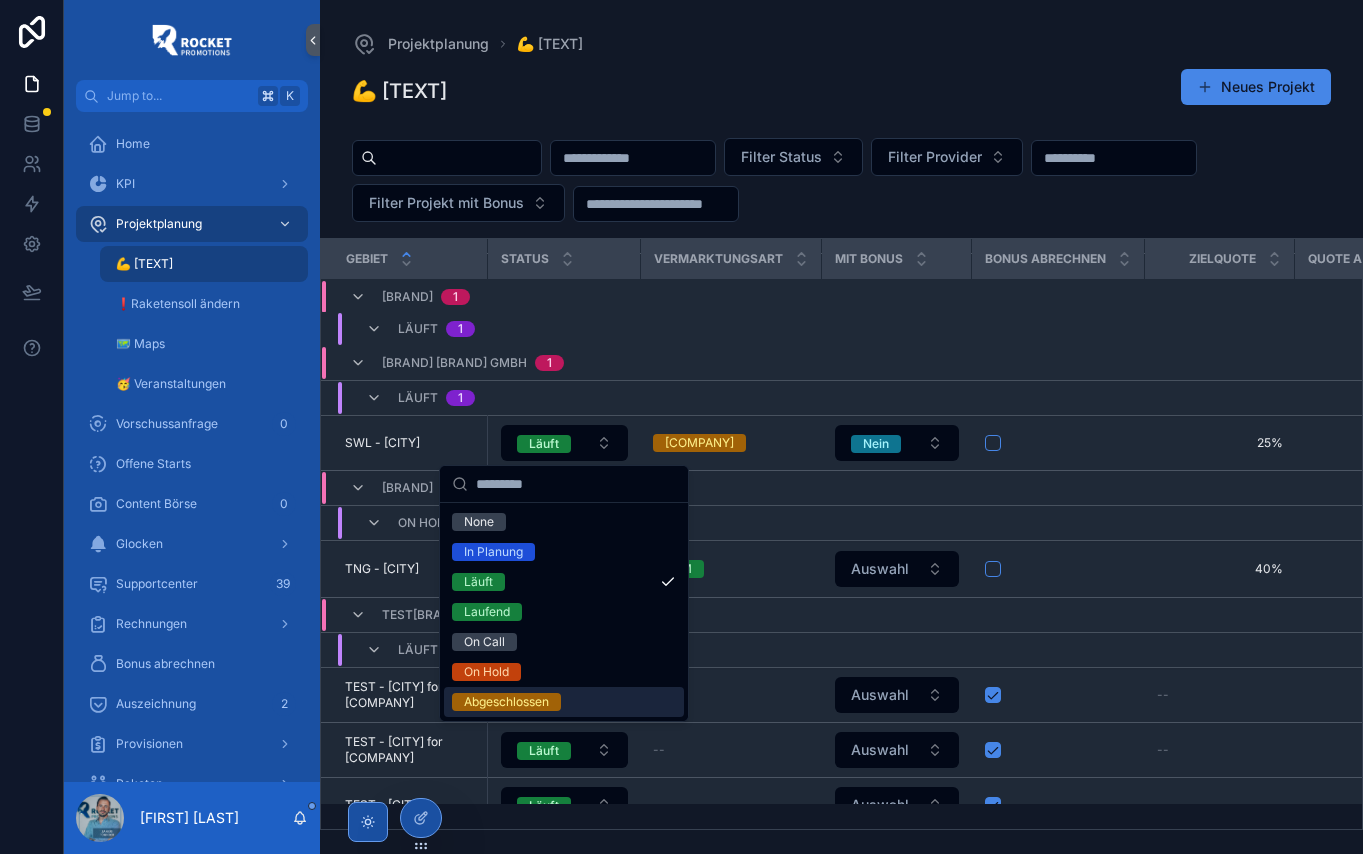 click on "Abgeschlossen" at bounding box center [506, 702] 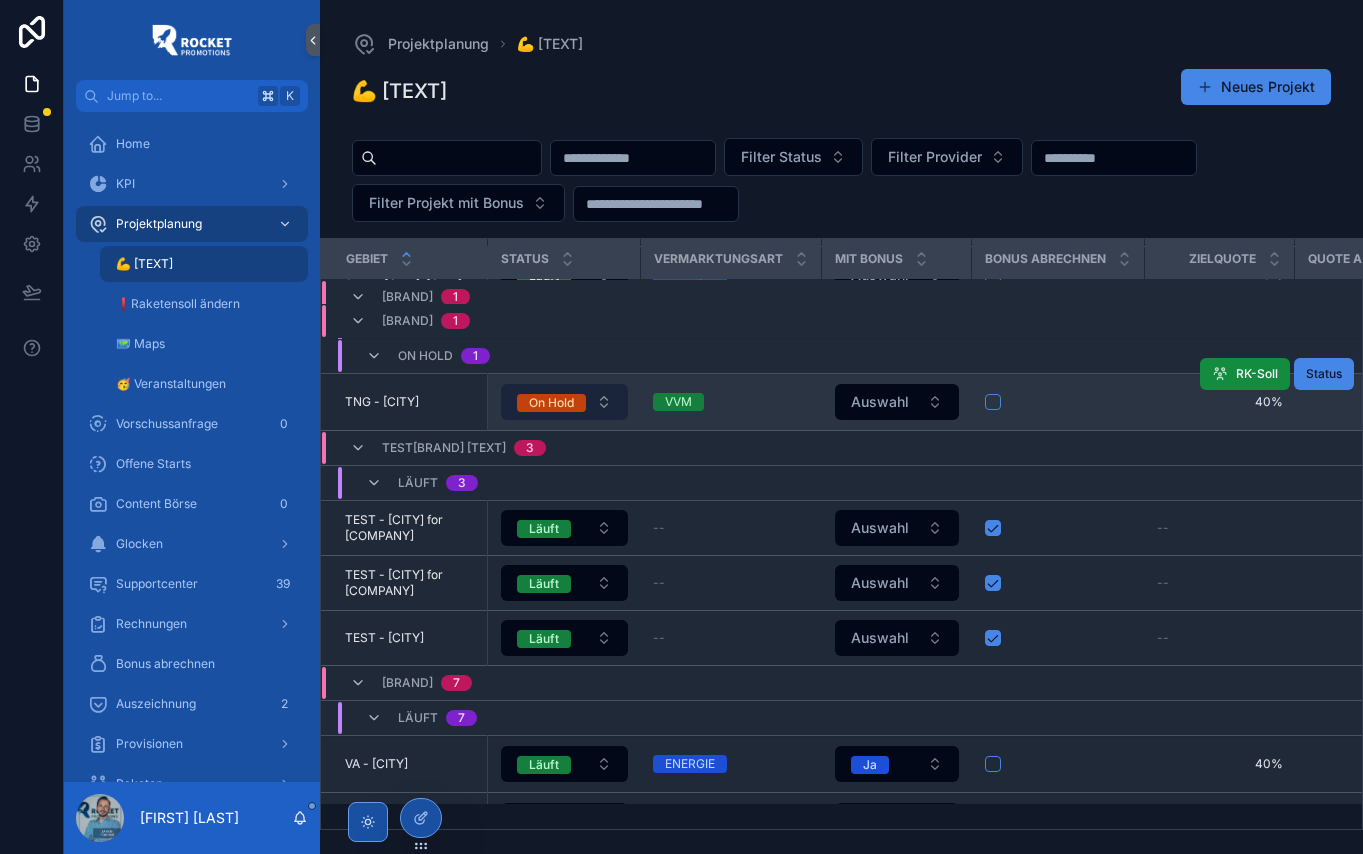 scroll, scrollTop: 3409, scrollLeft: 0, axis: vertical 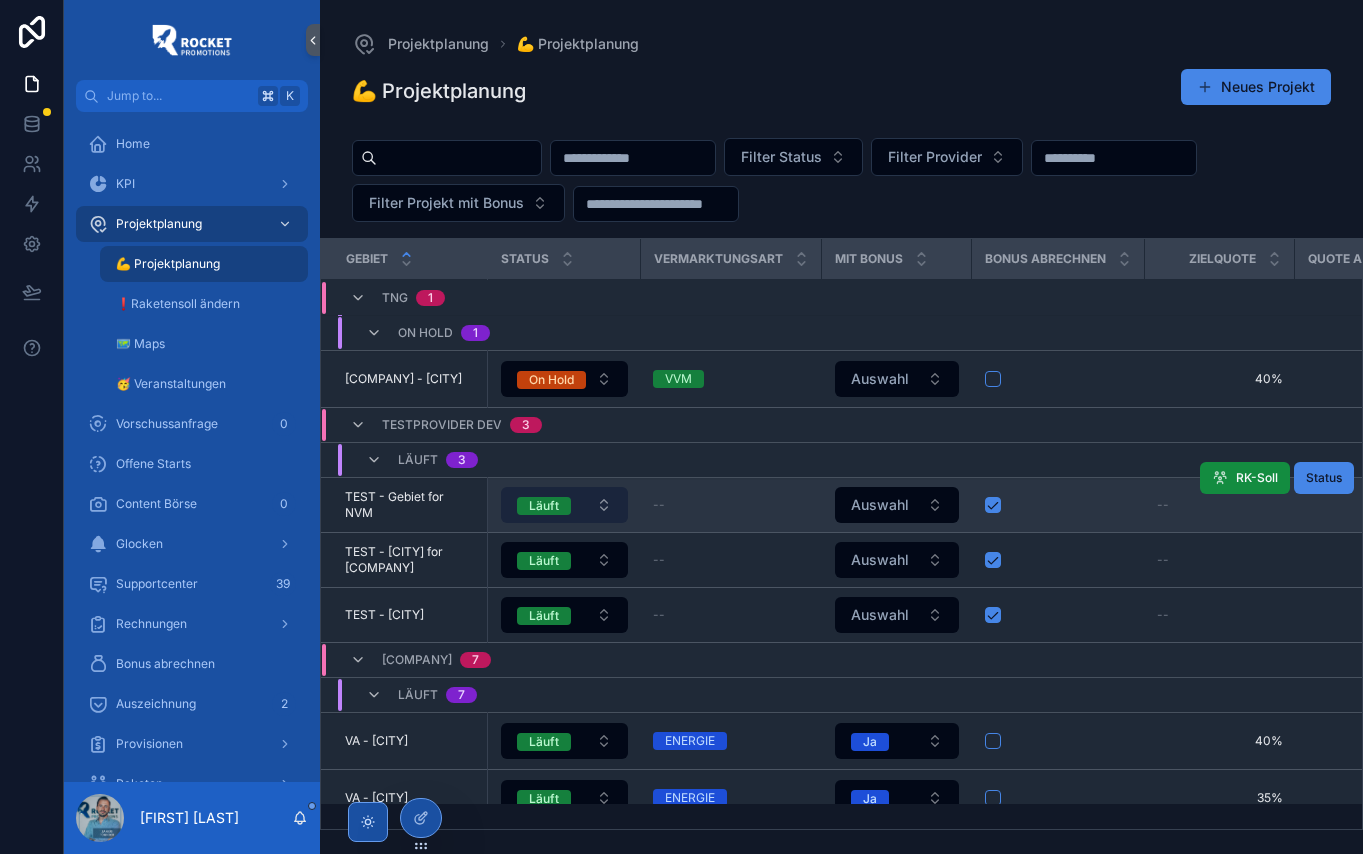 click on "Läuft" at bounding box center (564, 505) 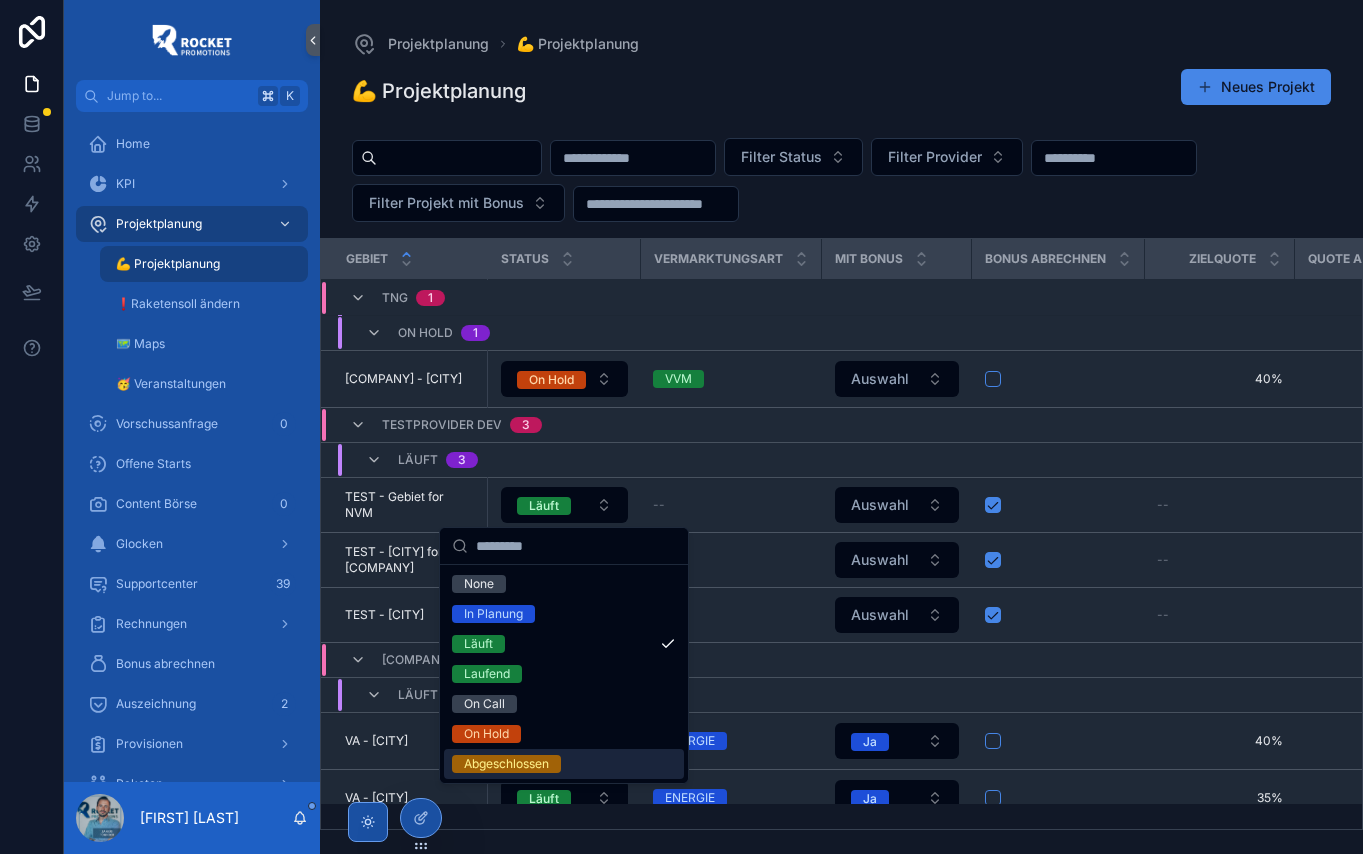 click on "Abgeschlossen" at bounding box center [506, 764] 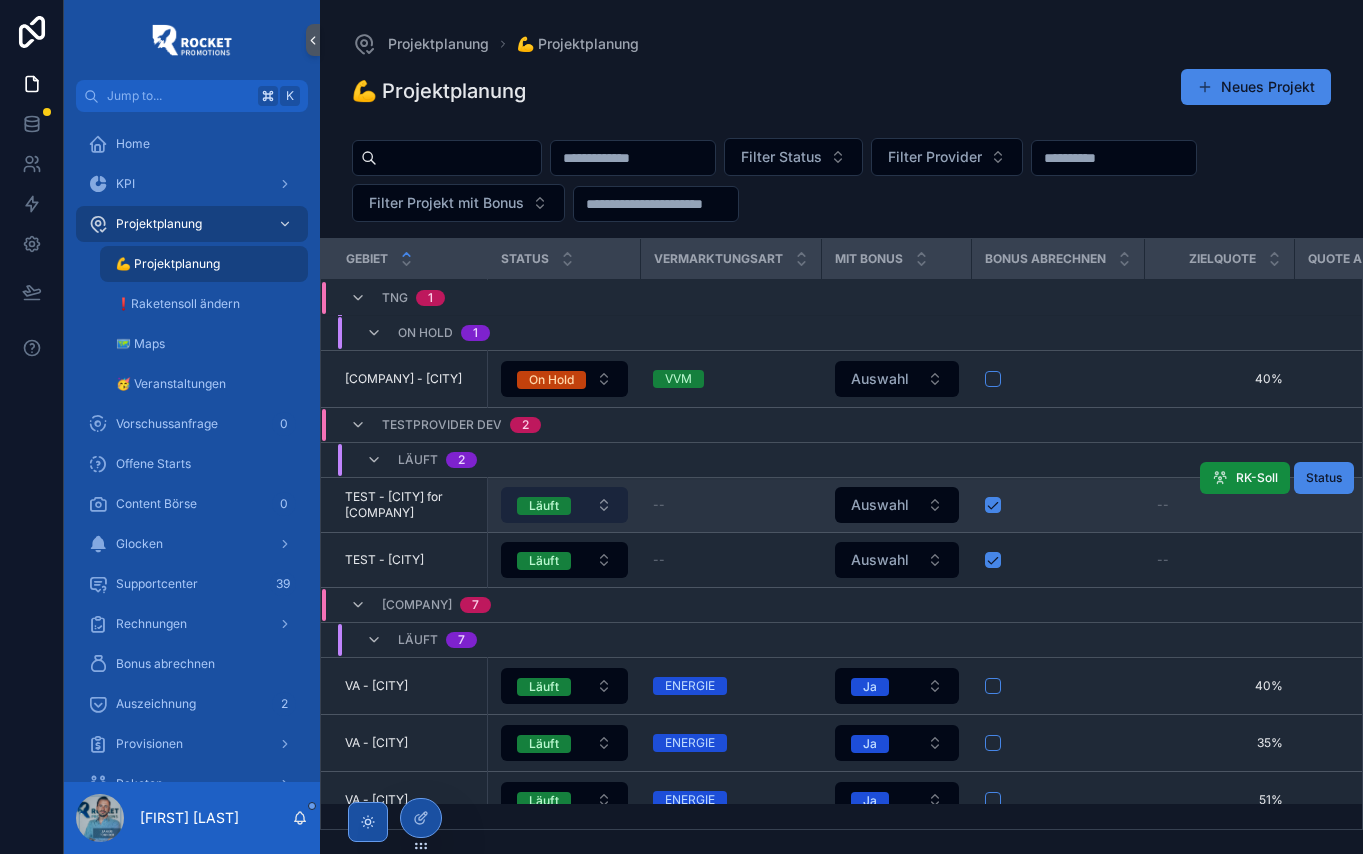 click on "Läuft" at bounding box center [564, 505] 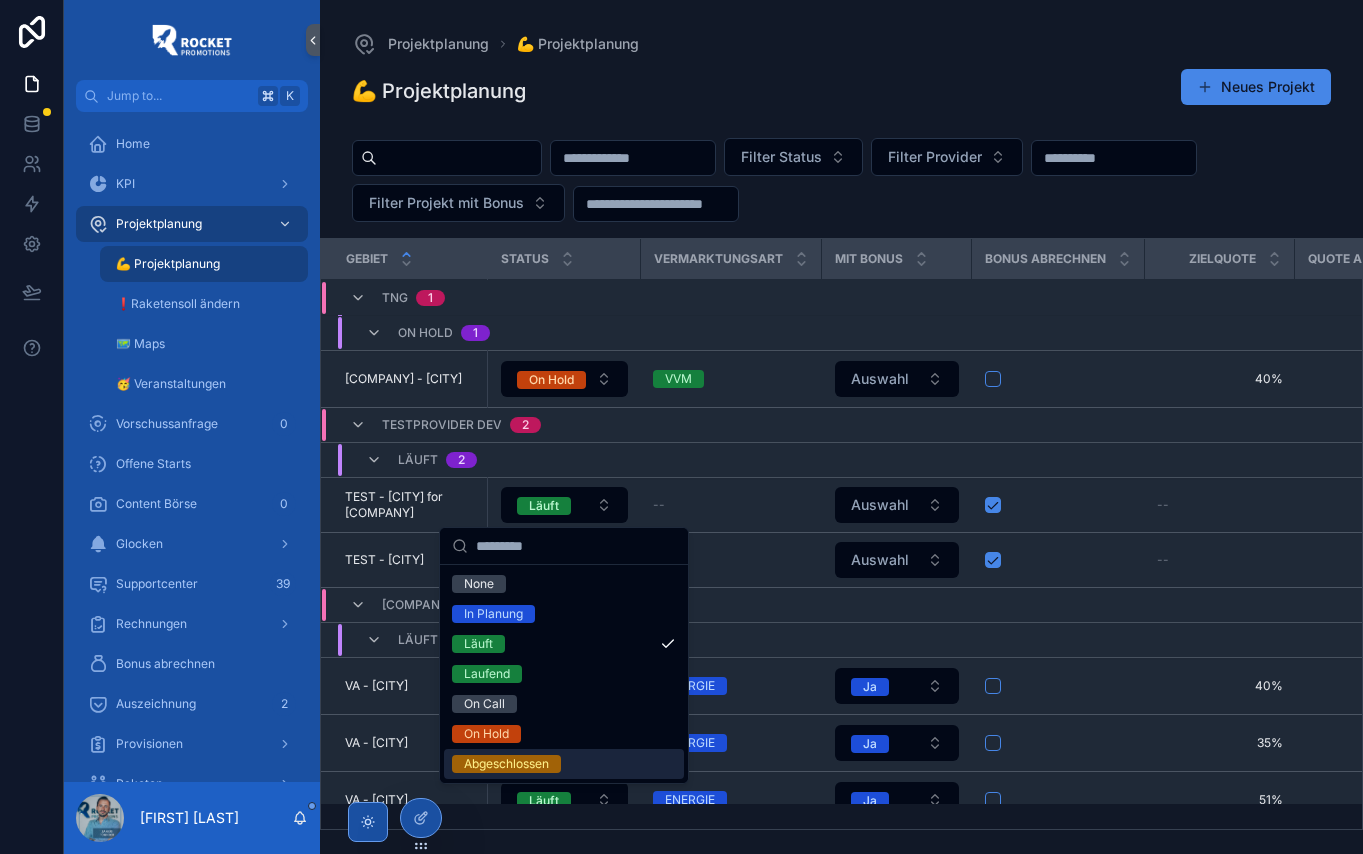 click on "Abgeschlossen" at bounding box center [506, 764] 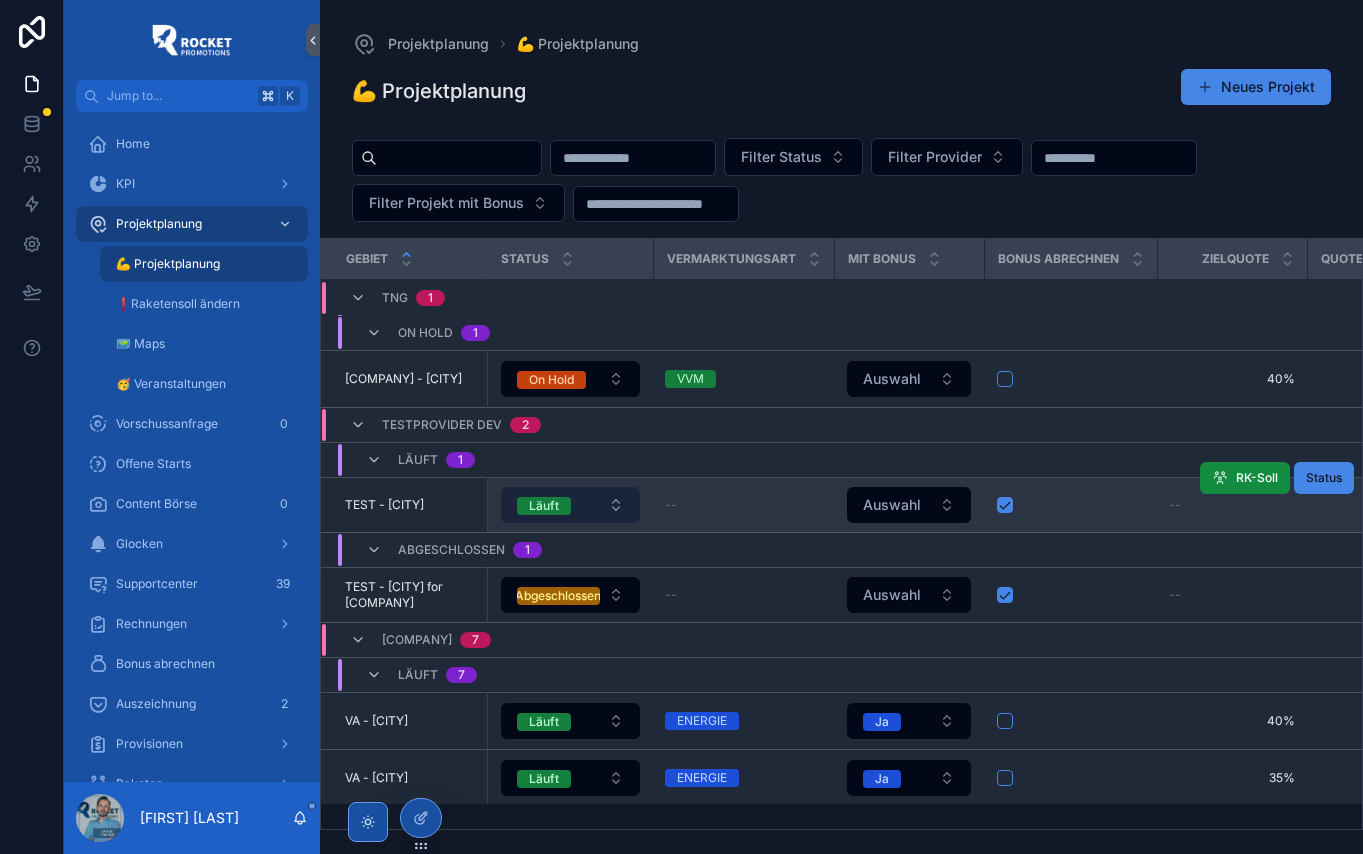 click on "Läuft" at bounding box center (571, 505) 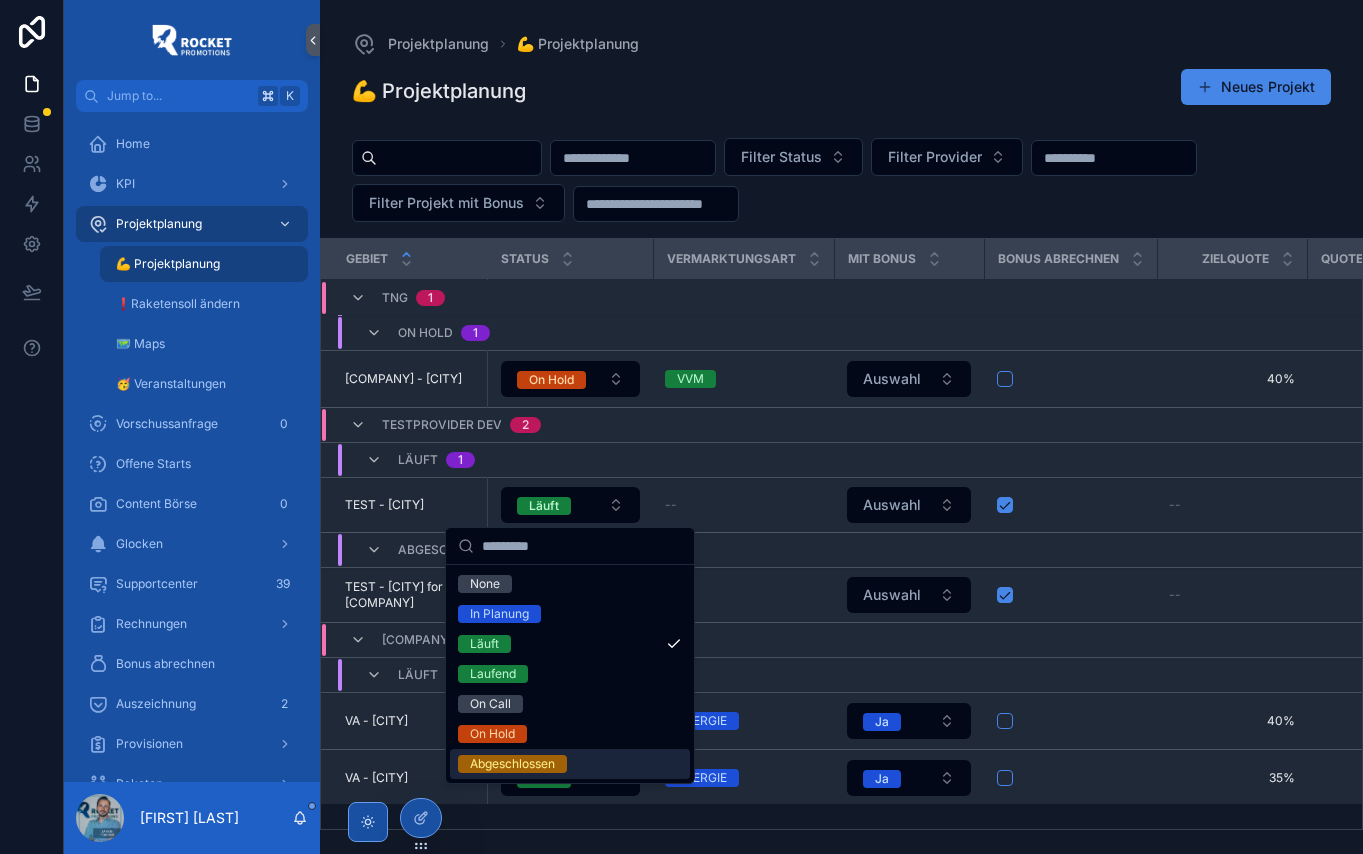 click on "Abgeschlossen" at bounding box center [512, 764] 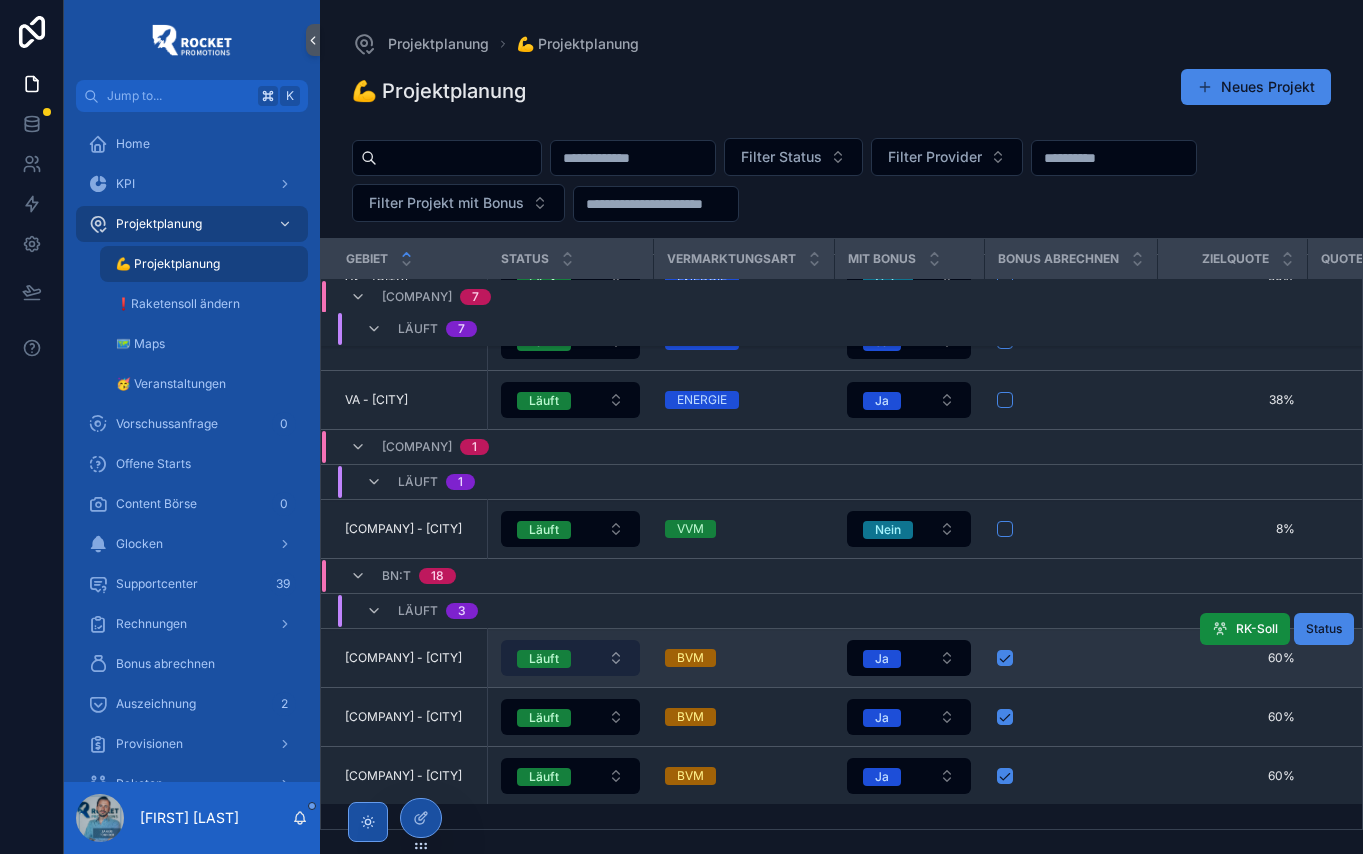 scroll, scrollTop: 3934, scrollLeft: 0, axis: vertical 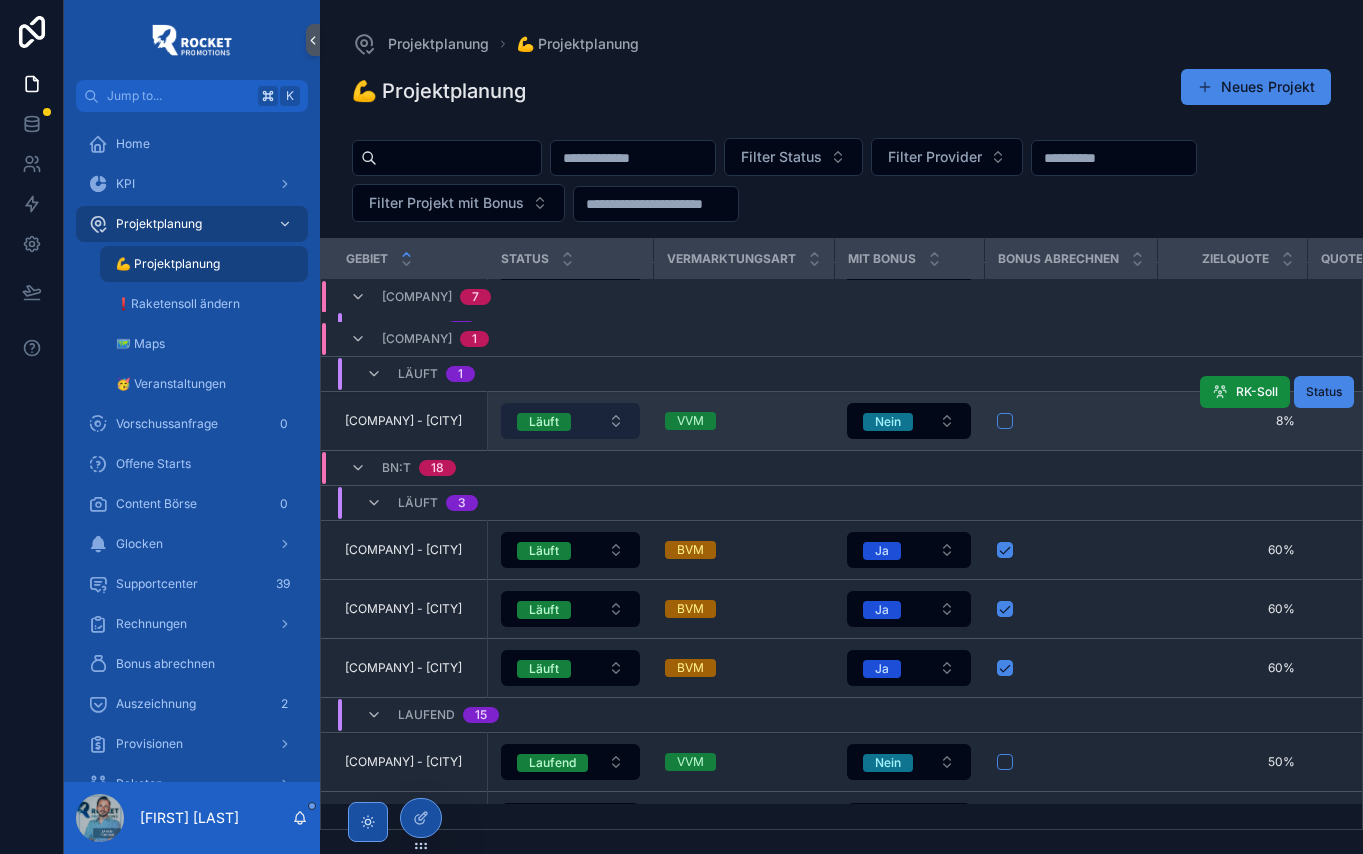 click on "Läuft" at bounding box center (571, 421) 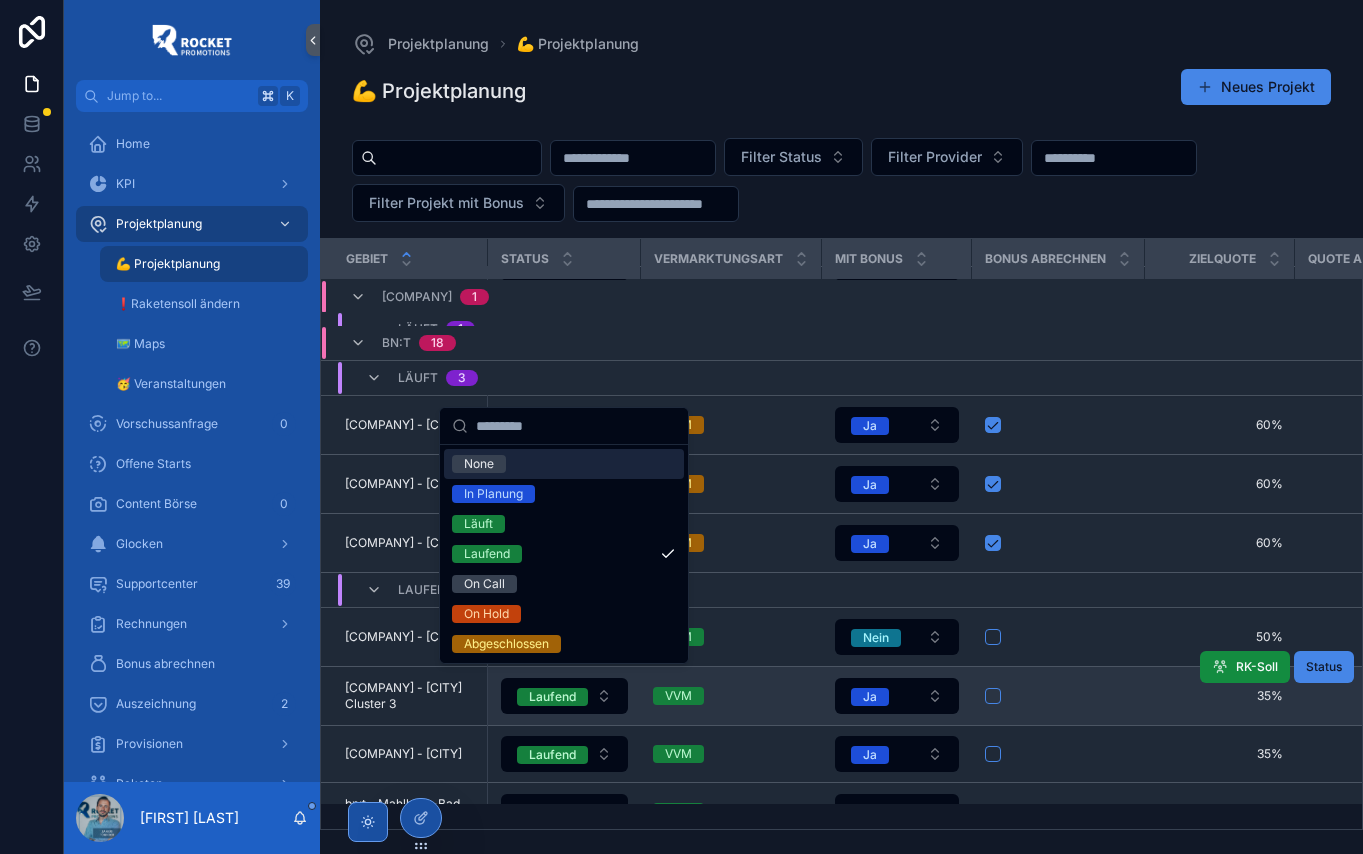 scroll, scrollTop: 3944, scrollLeft: 0, axis: vertical 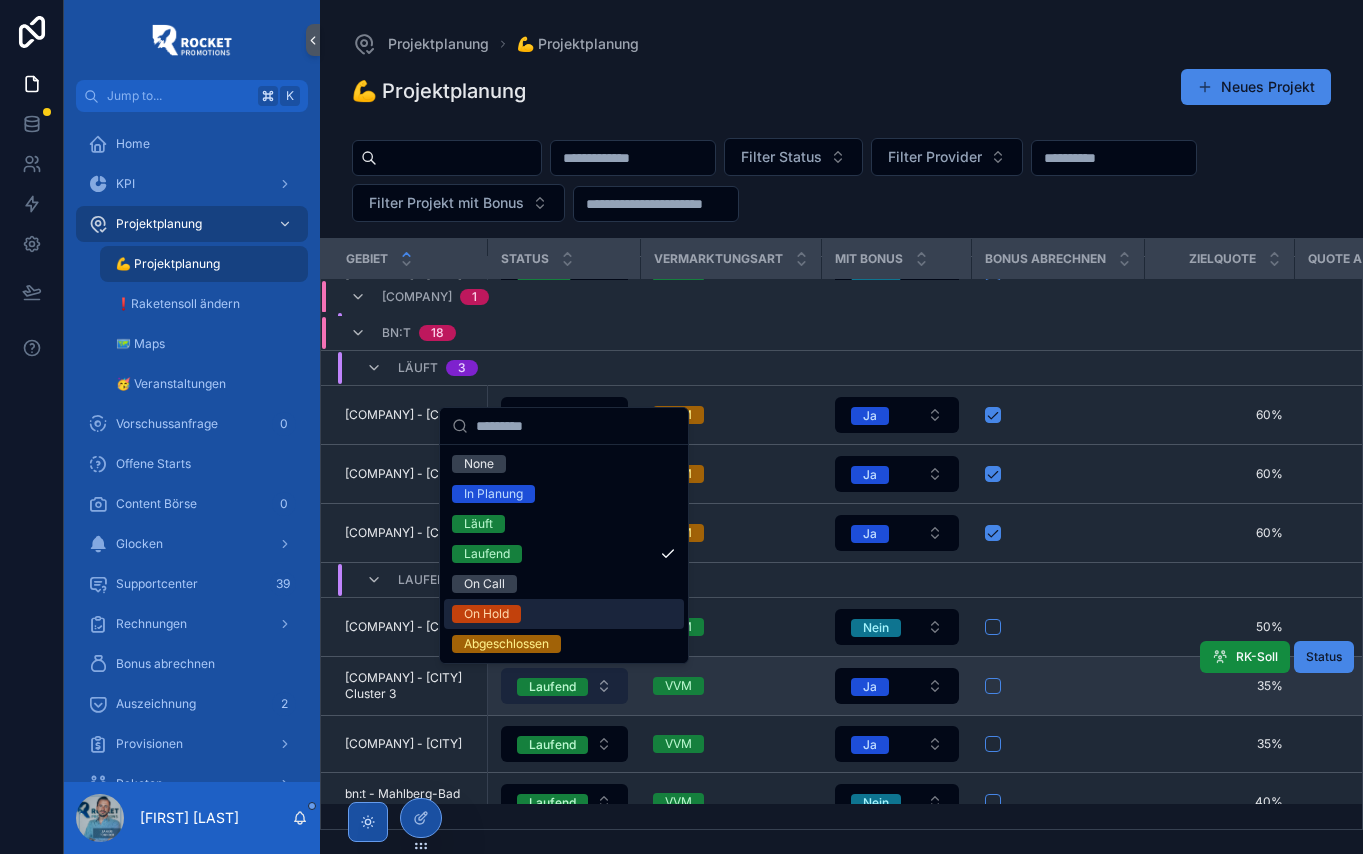 click on "Laufend" at bounding box center (552, 687) 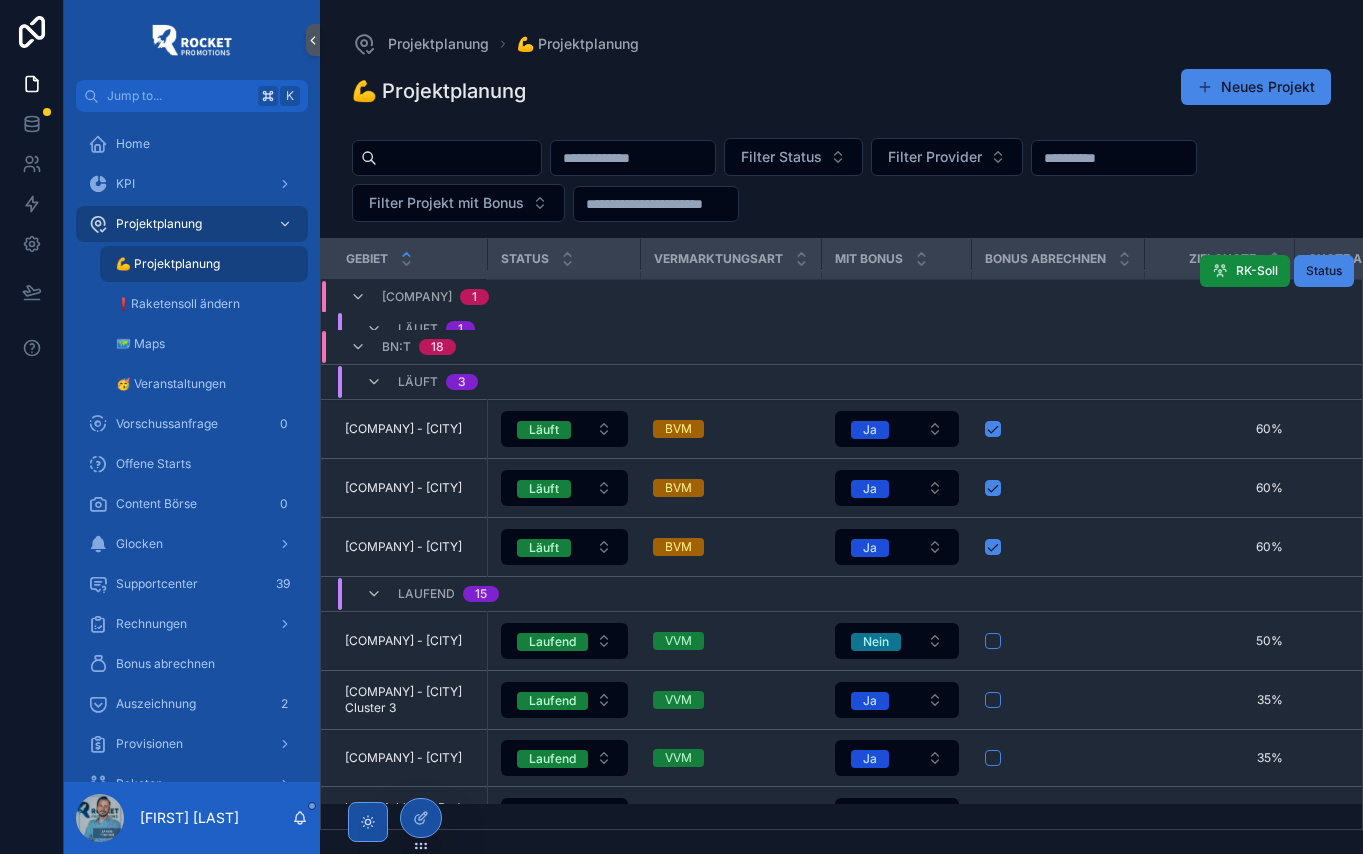 scroll, scrollTop: 3747, scrollLeft: 0, axis: vertical 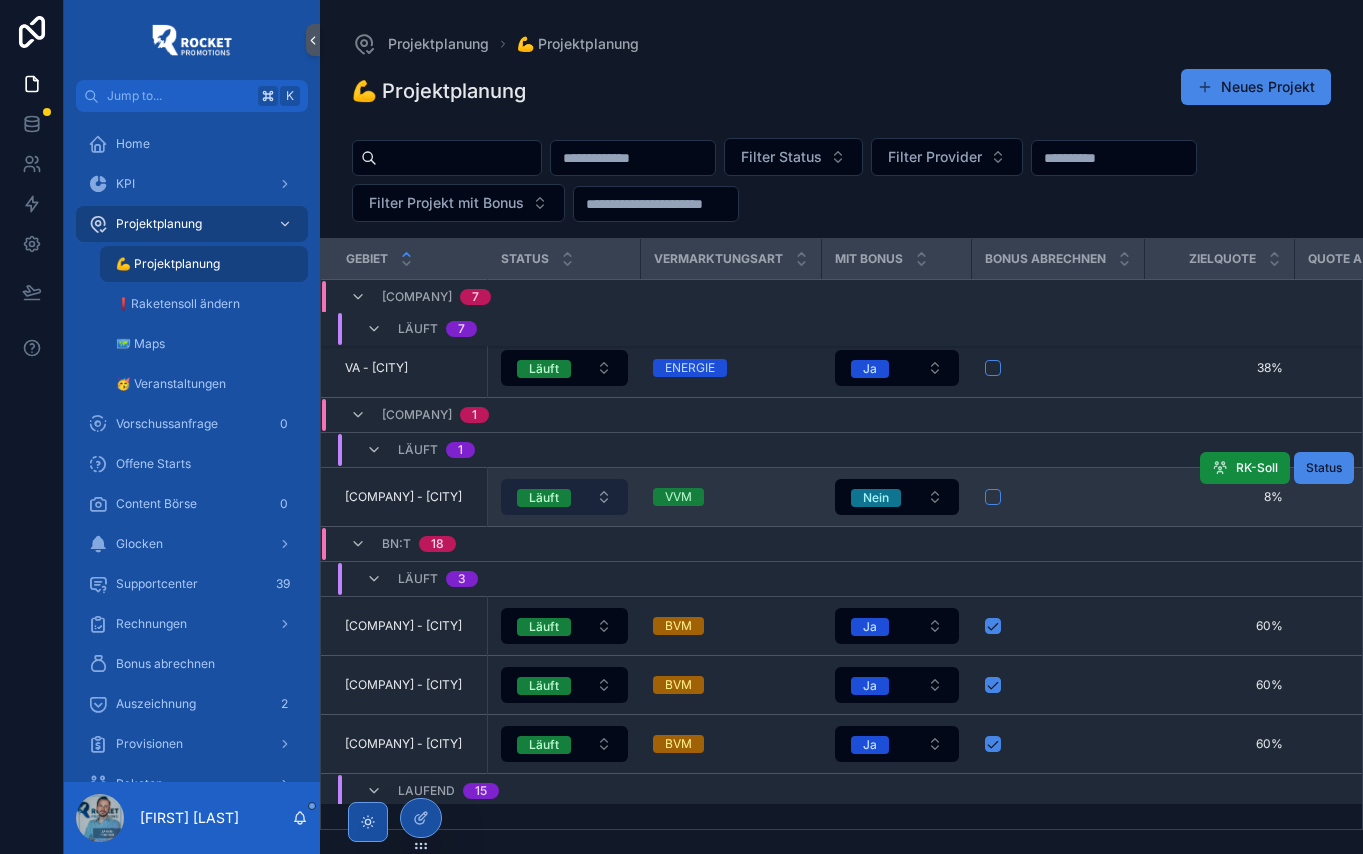 click on "Läuft" at bounding box center [544, 498] 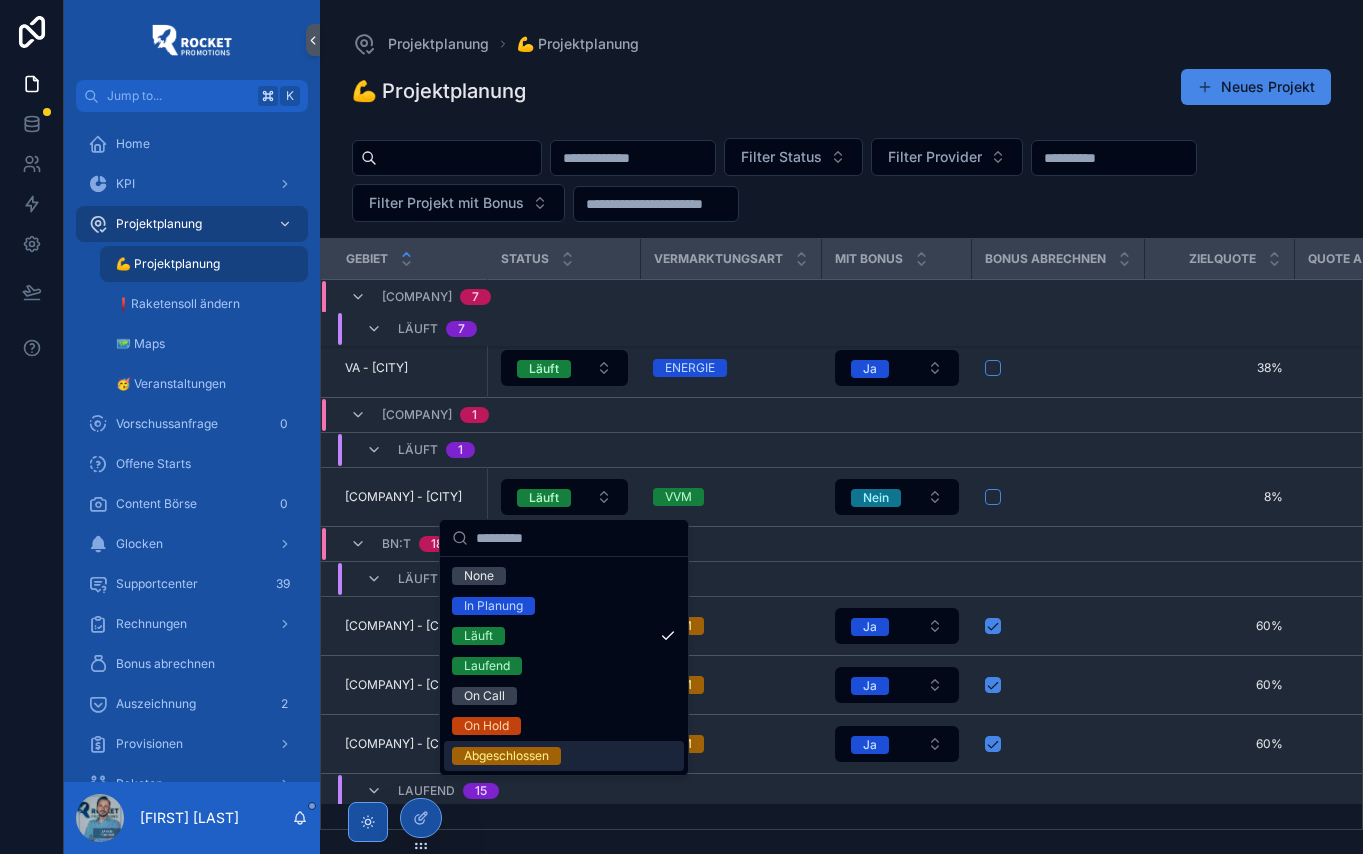 click on "Abgeschlossen" at bounding box center (506, 756) 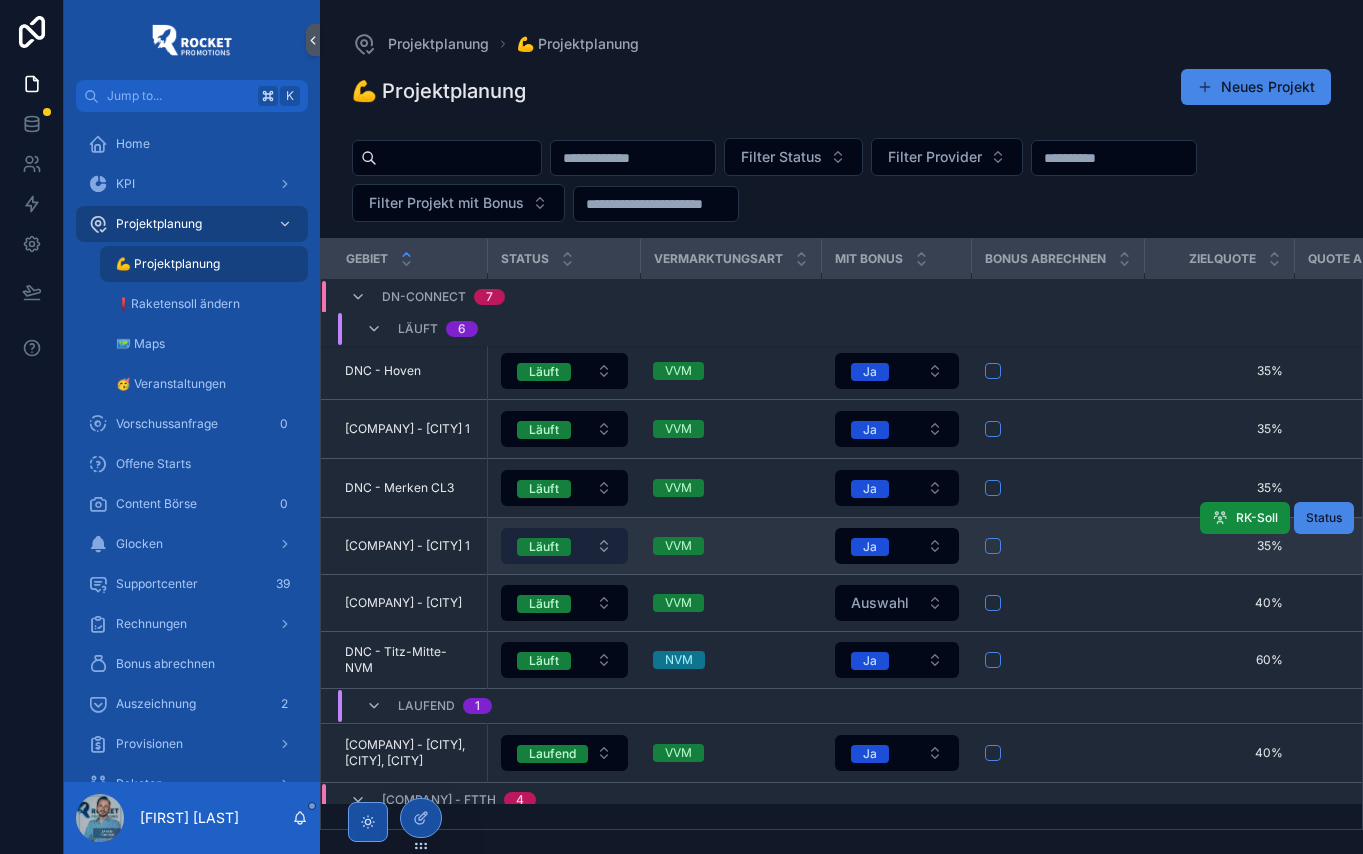 scroll, scrollTop: 0, scrollLeft: 0, axis: both 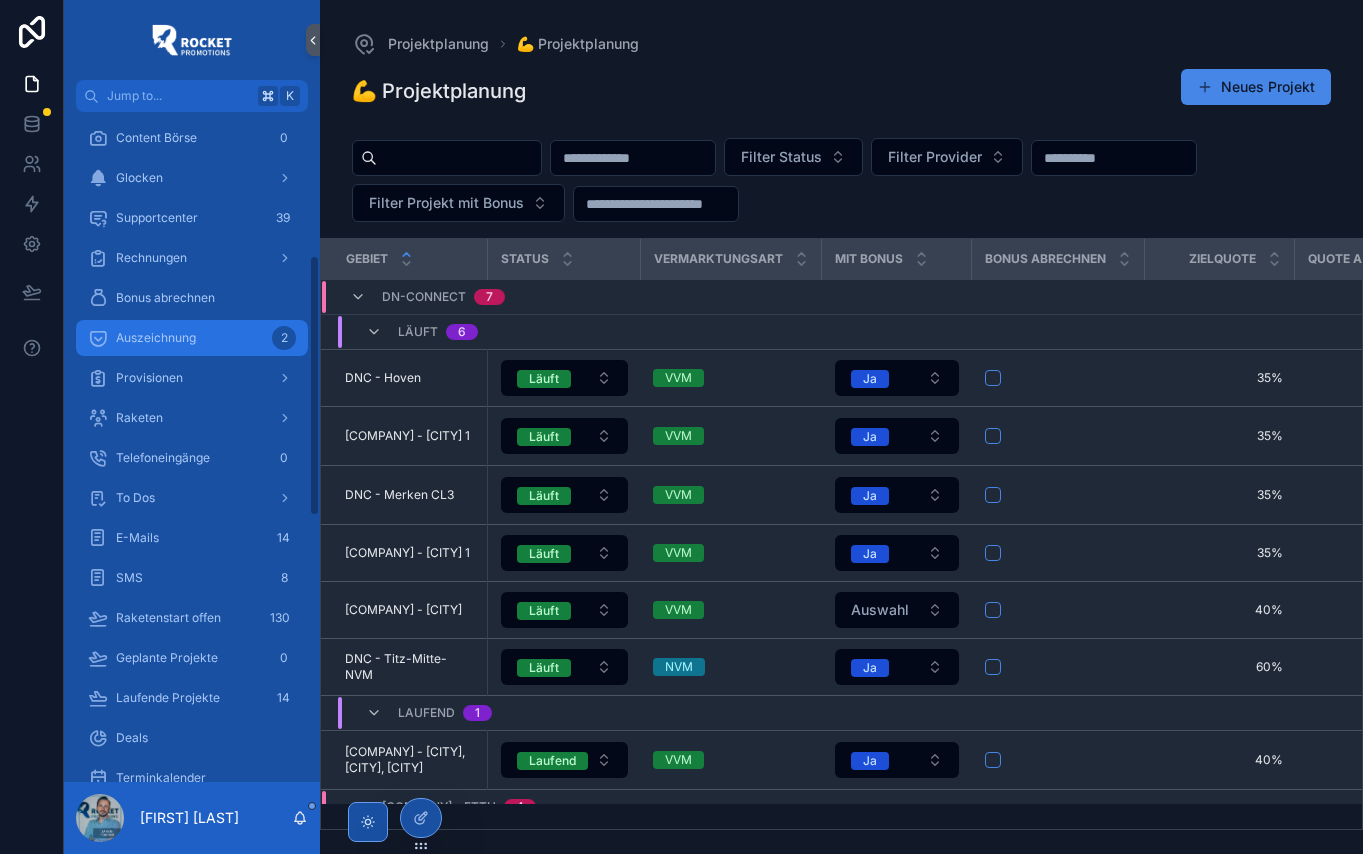 click on "Auszeichnung 2" at bounding box center (192, 338) 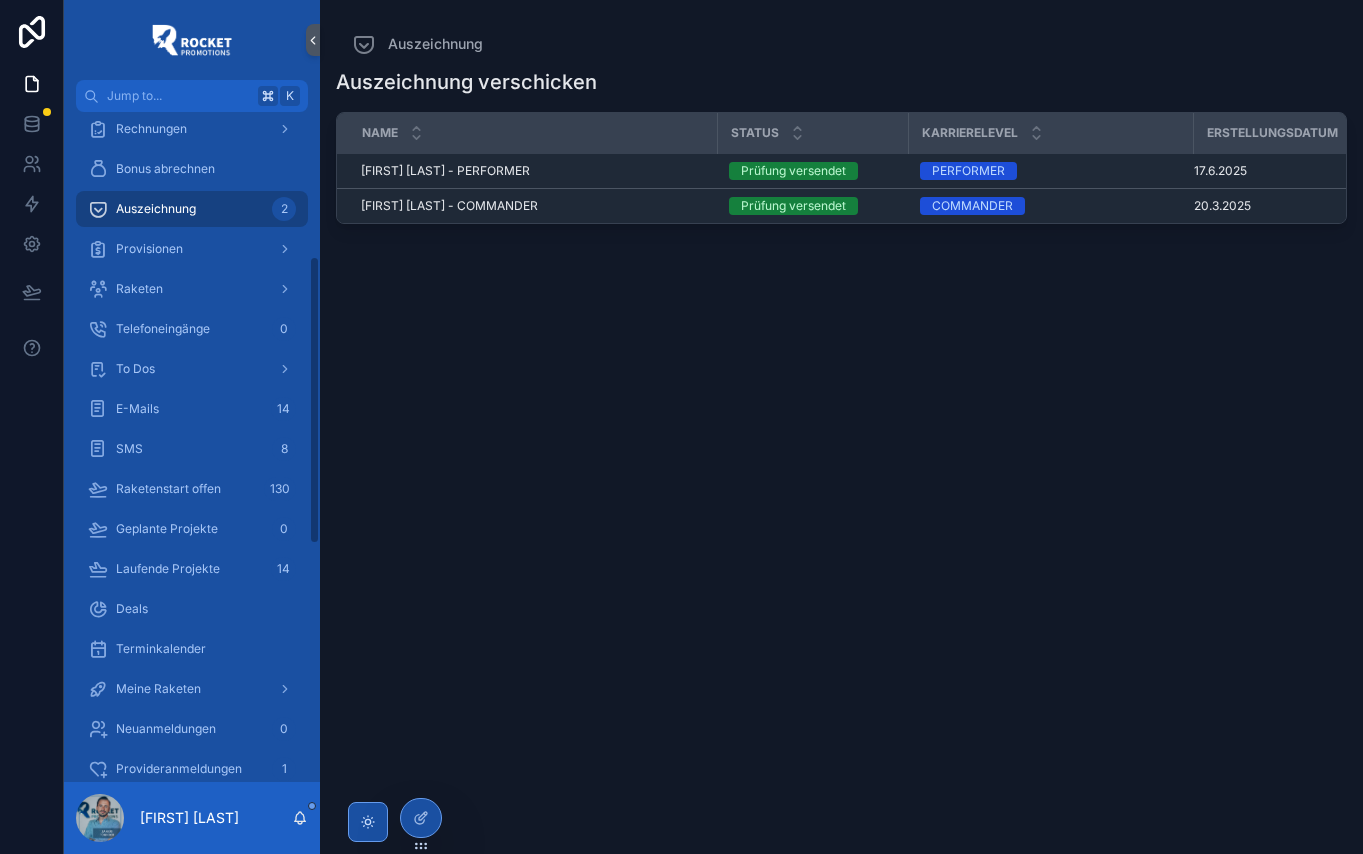 scroll, scrollTop: 341, scrollLeft: 0, axis: vertical 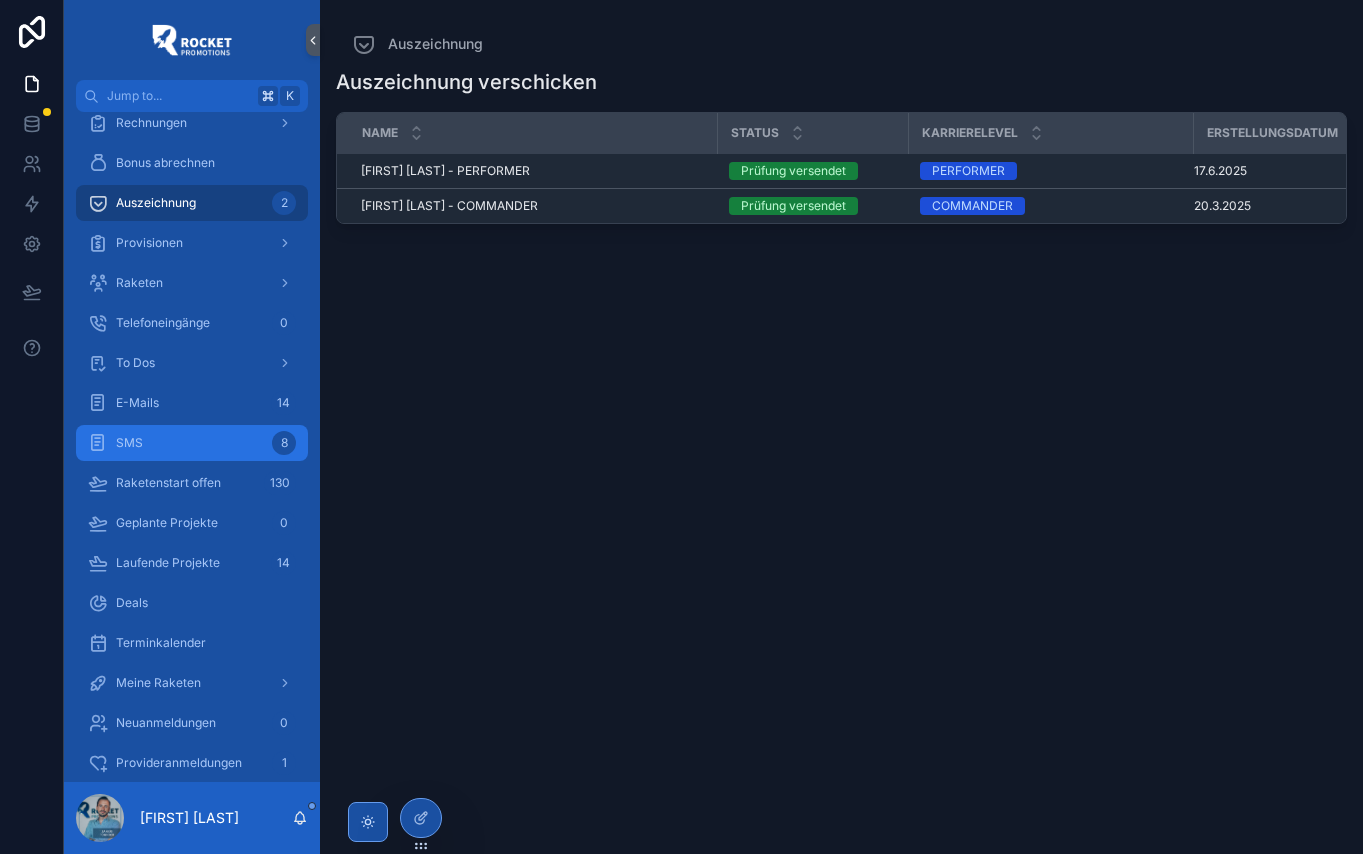 click on "SMS 8" at bounding box center (192, 443) 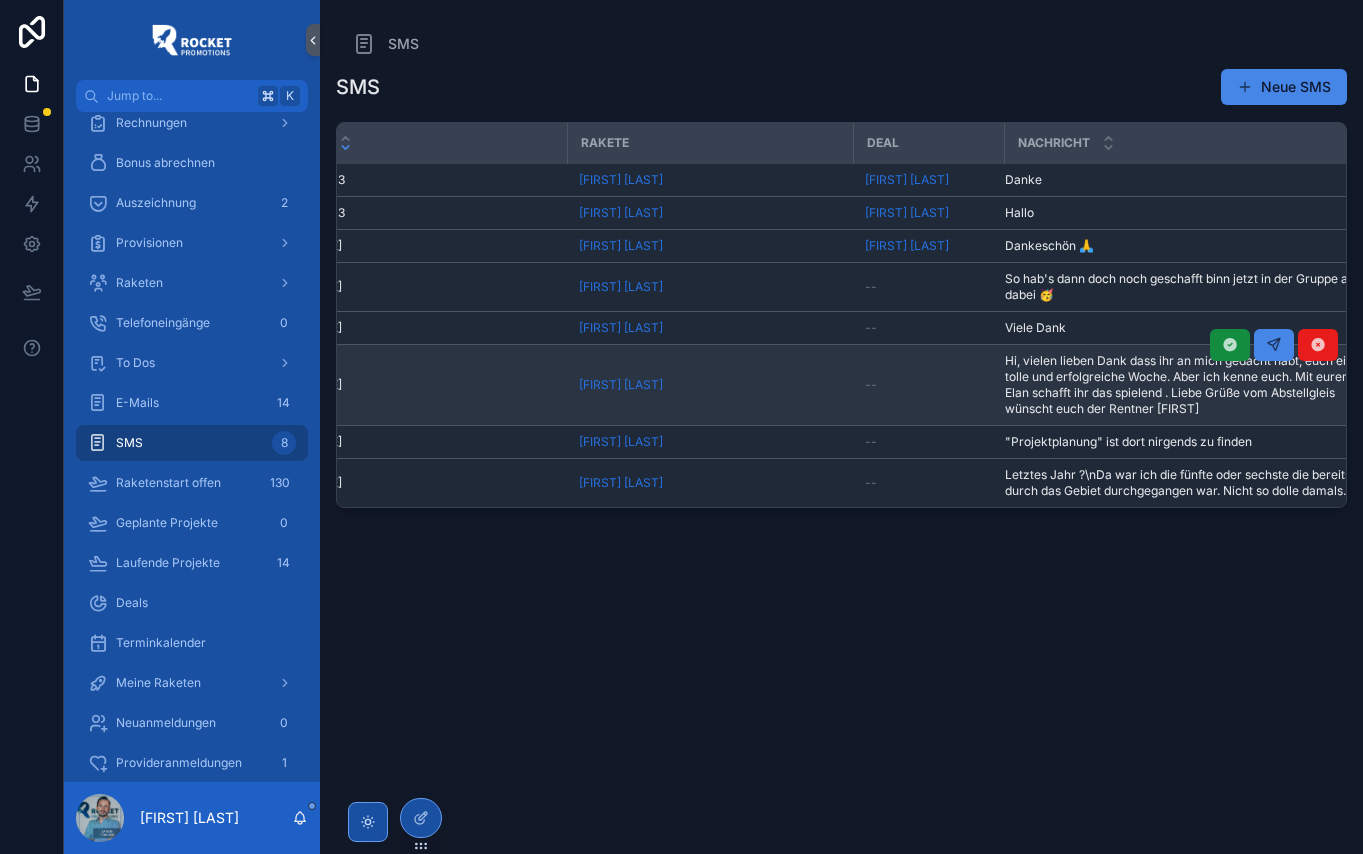 scroll, scrollTop: 0, scrollLeft: 0, axis: both 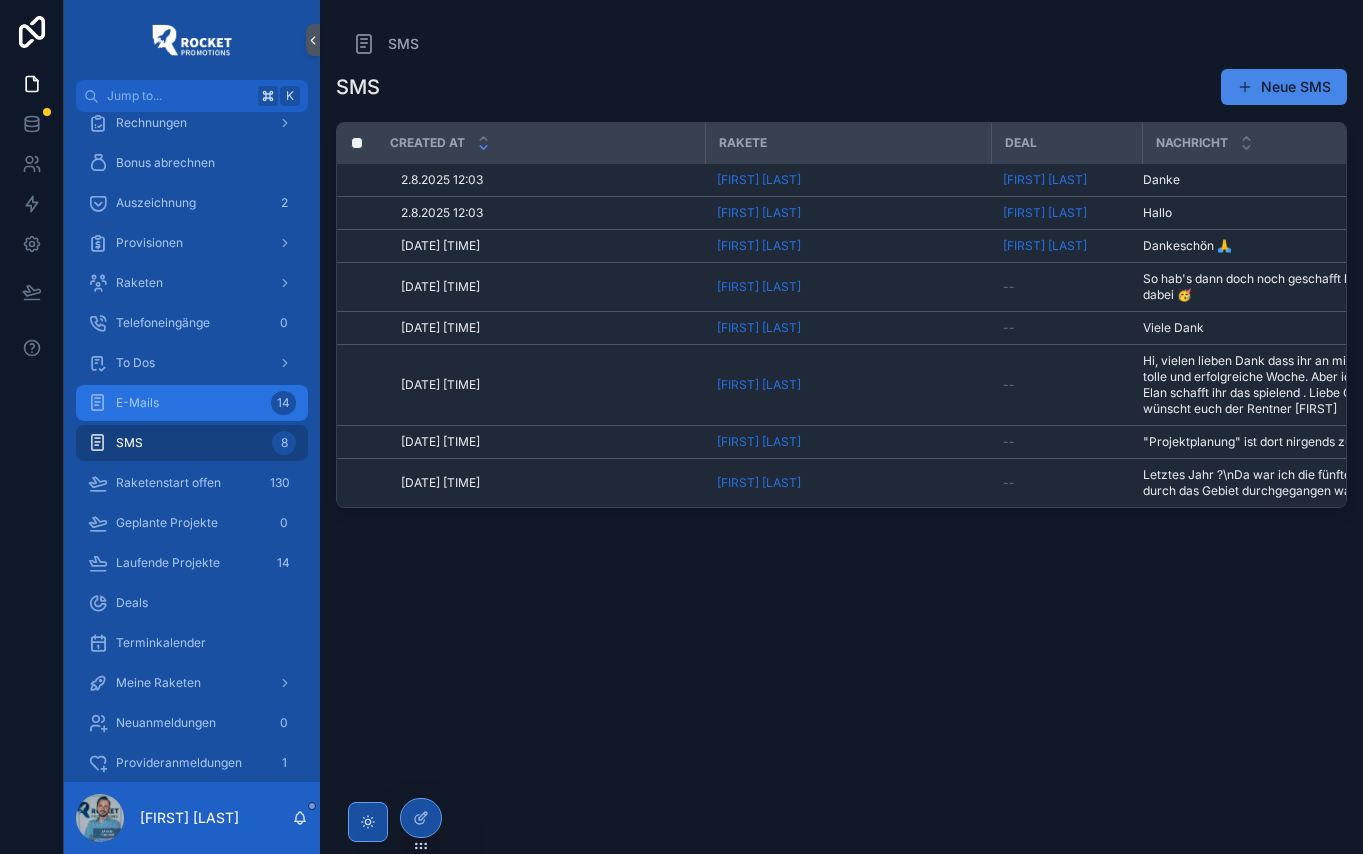 click on "E-Mails 14" at bounding box center (192, 403) 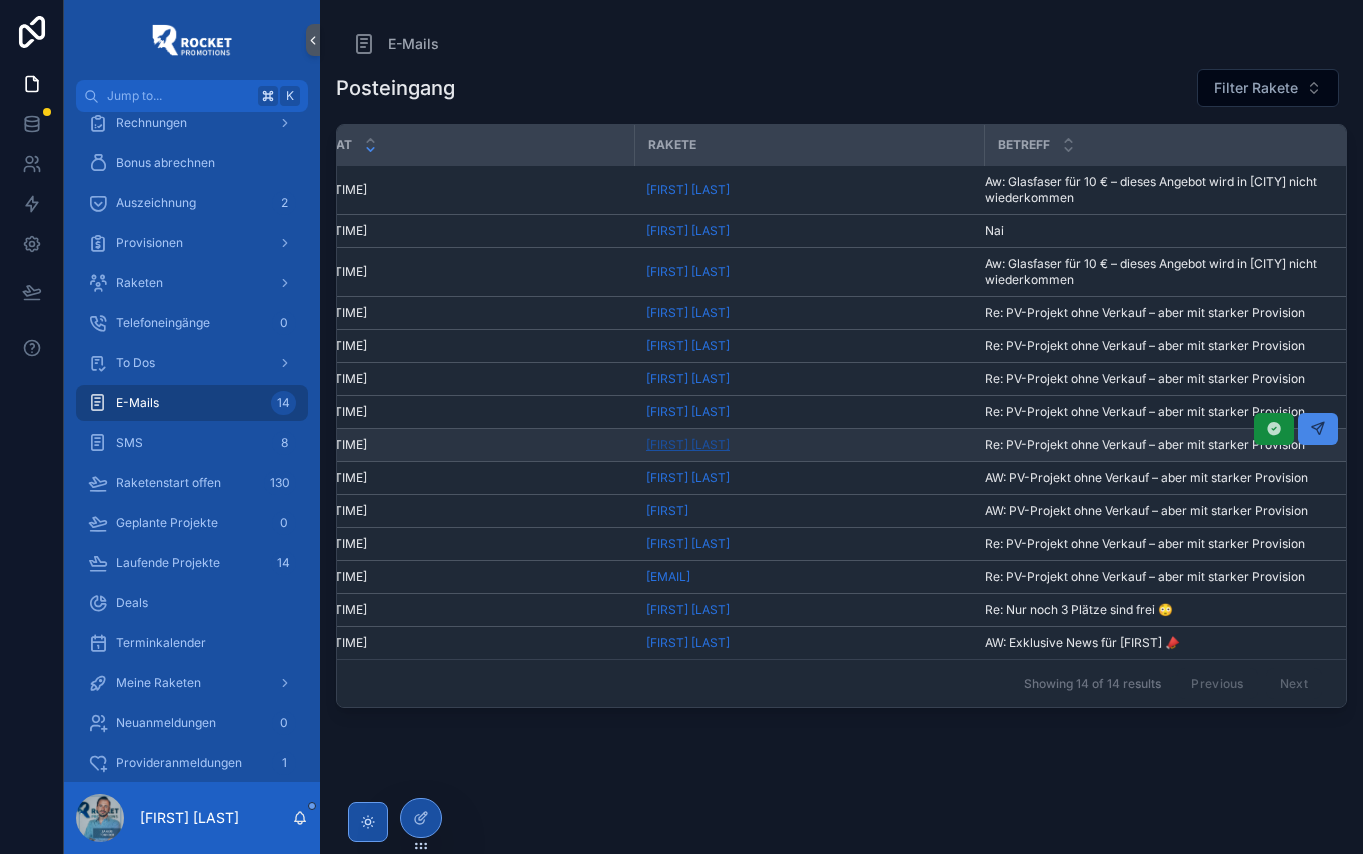 scroll, scrollTop: 0, scrollLeft: 189, axis: horizontal 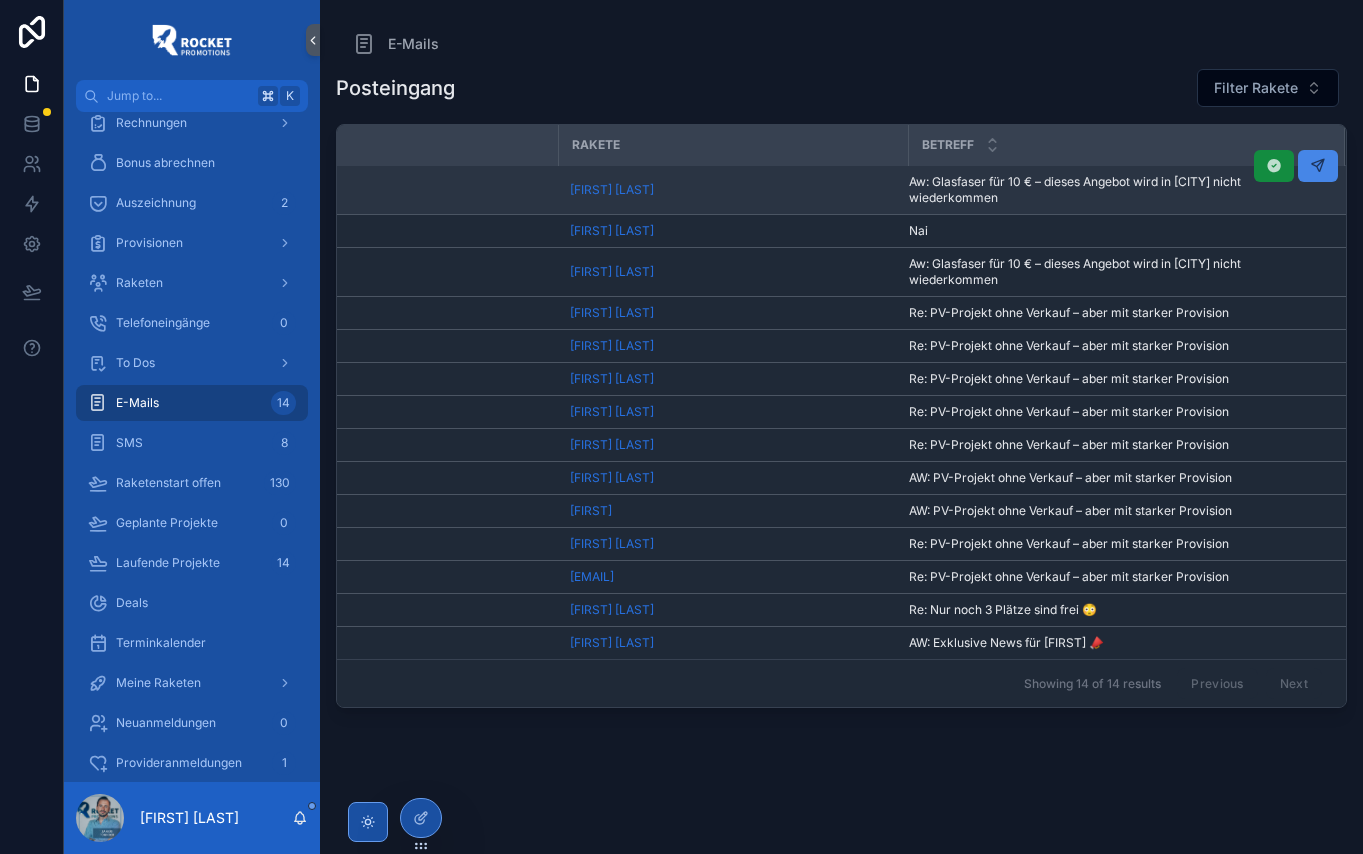 click on "Aw: Glasfaser für 10 € – dieses Angebot wird in Kreuztal nicht wiederkommen" at bounding box center (1114, 190) 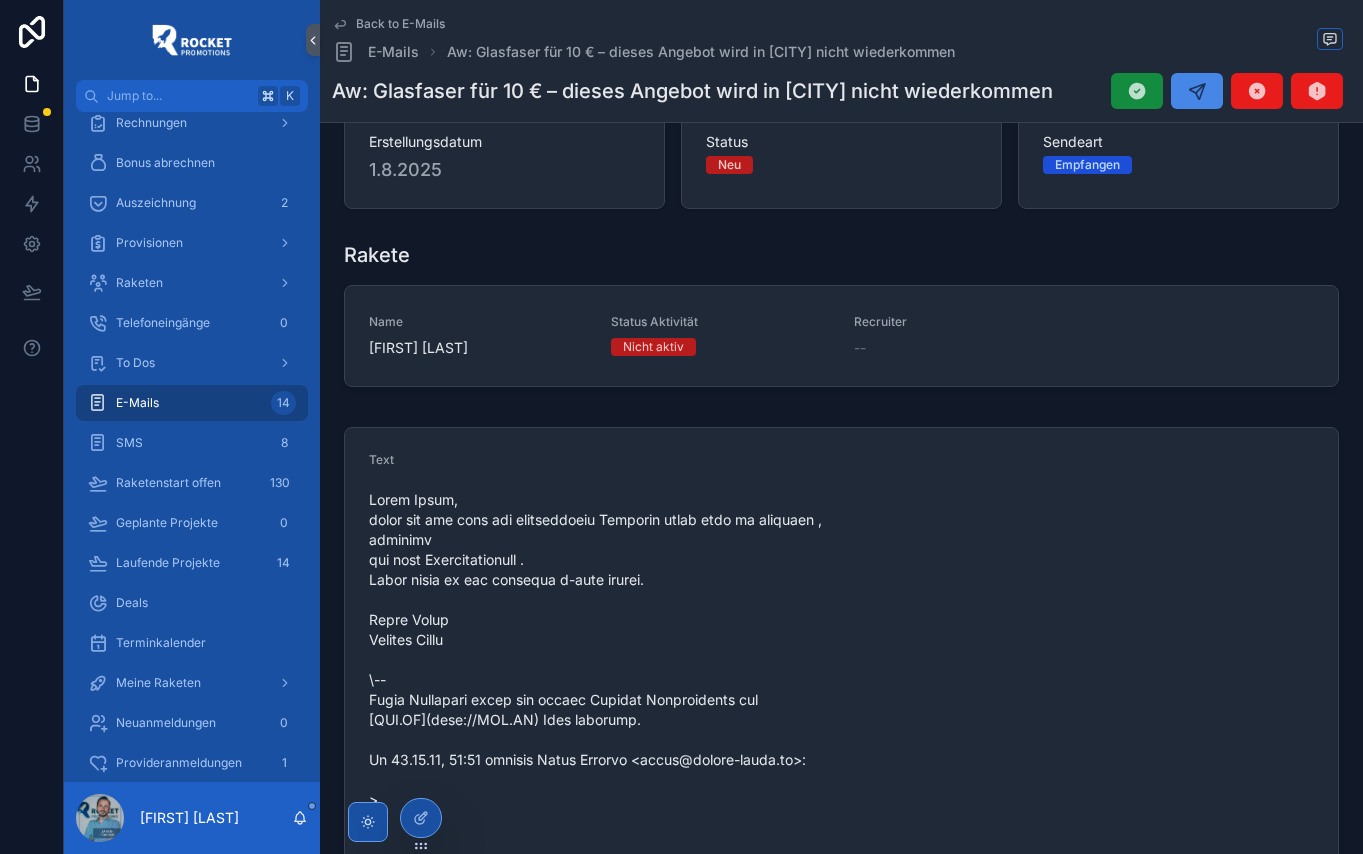 scroll, scrollTop: 77, scrollLeft: 0, axis: vertical 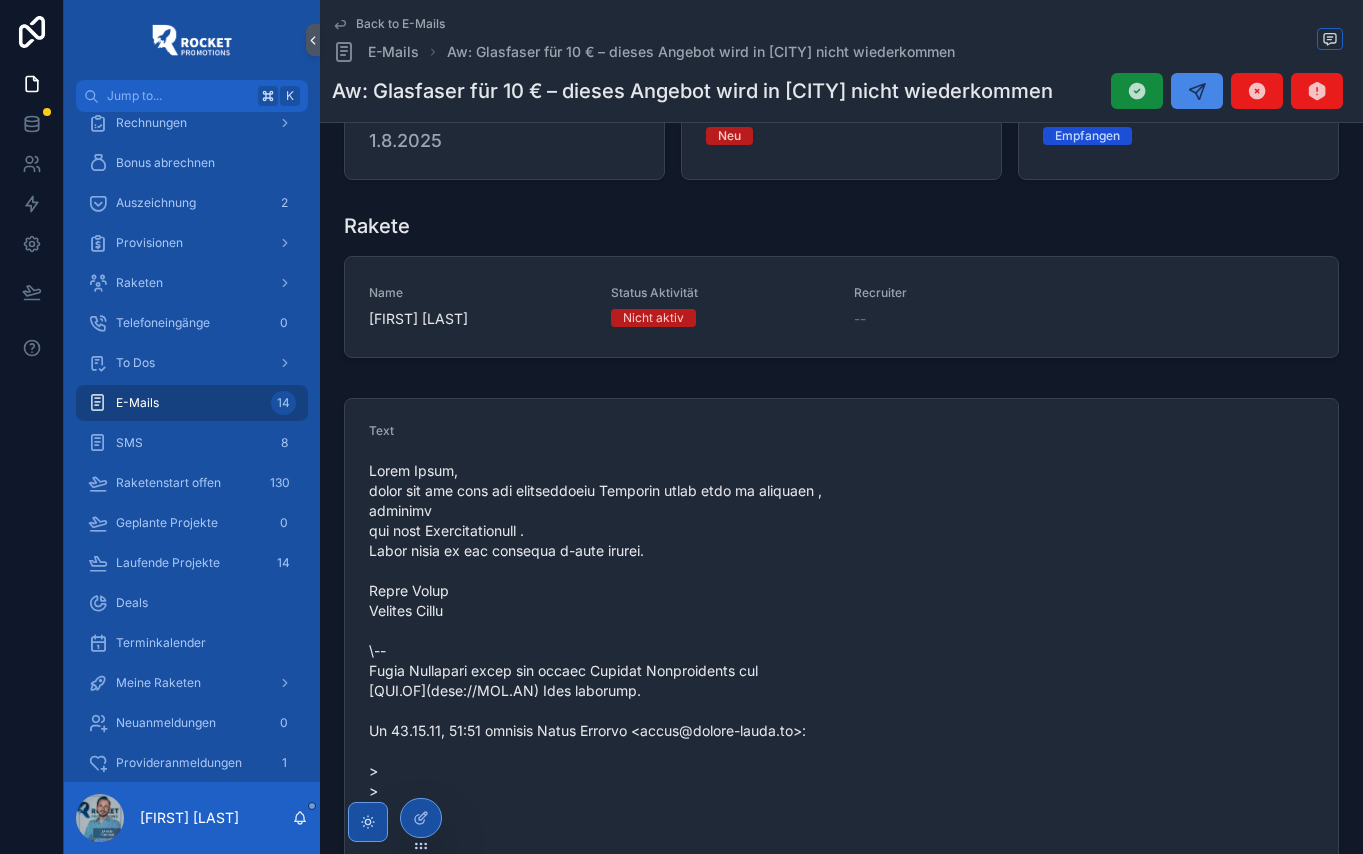 click on "Back to E-Mails" at bounding box center [400, 24] 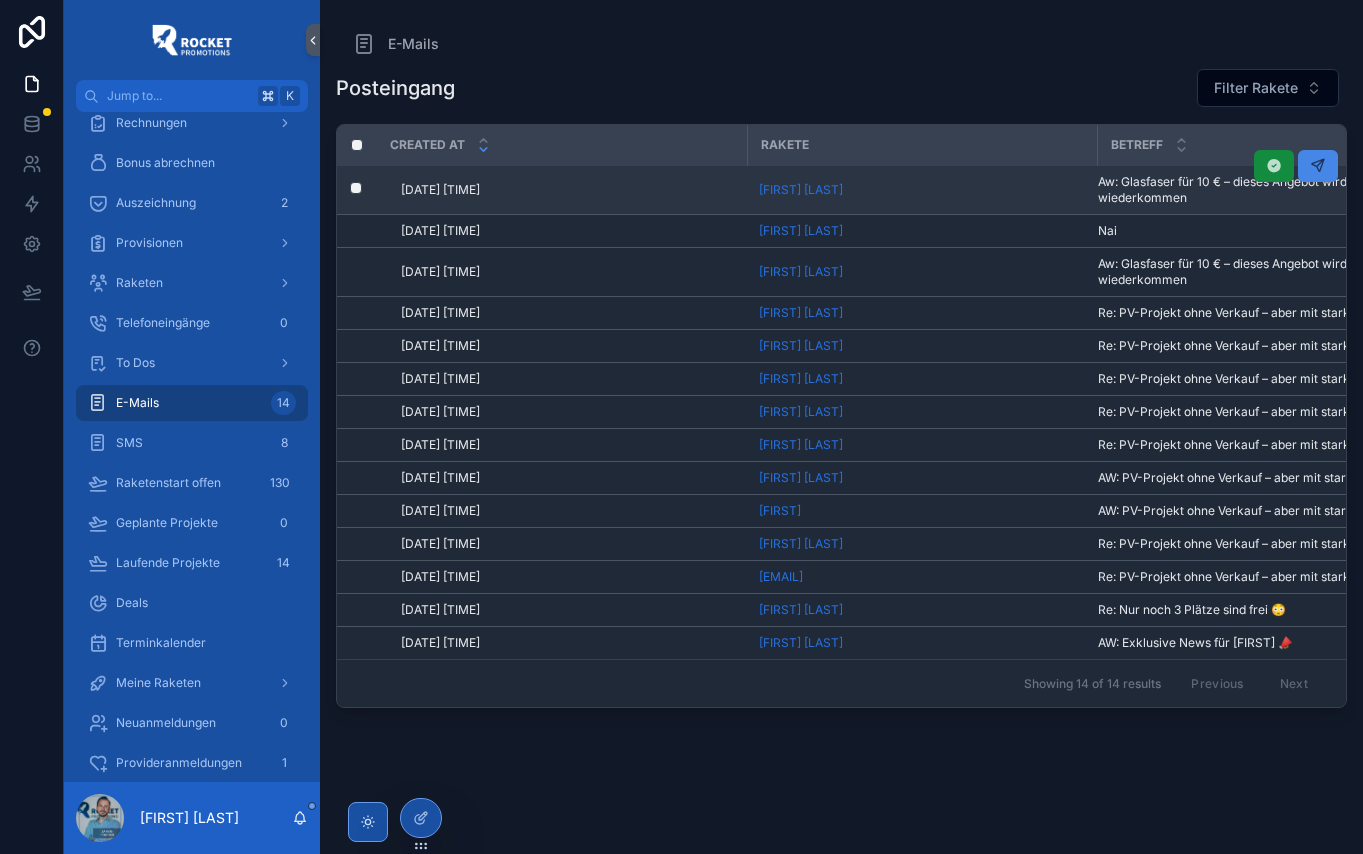 scroll, scrollTop: 0, scrollLeft: 0, axis: both 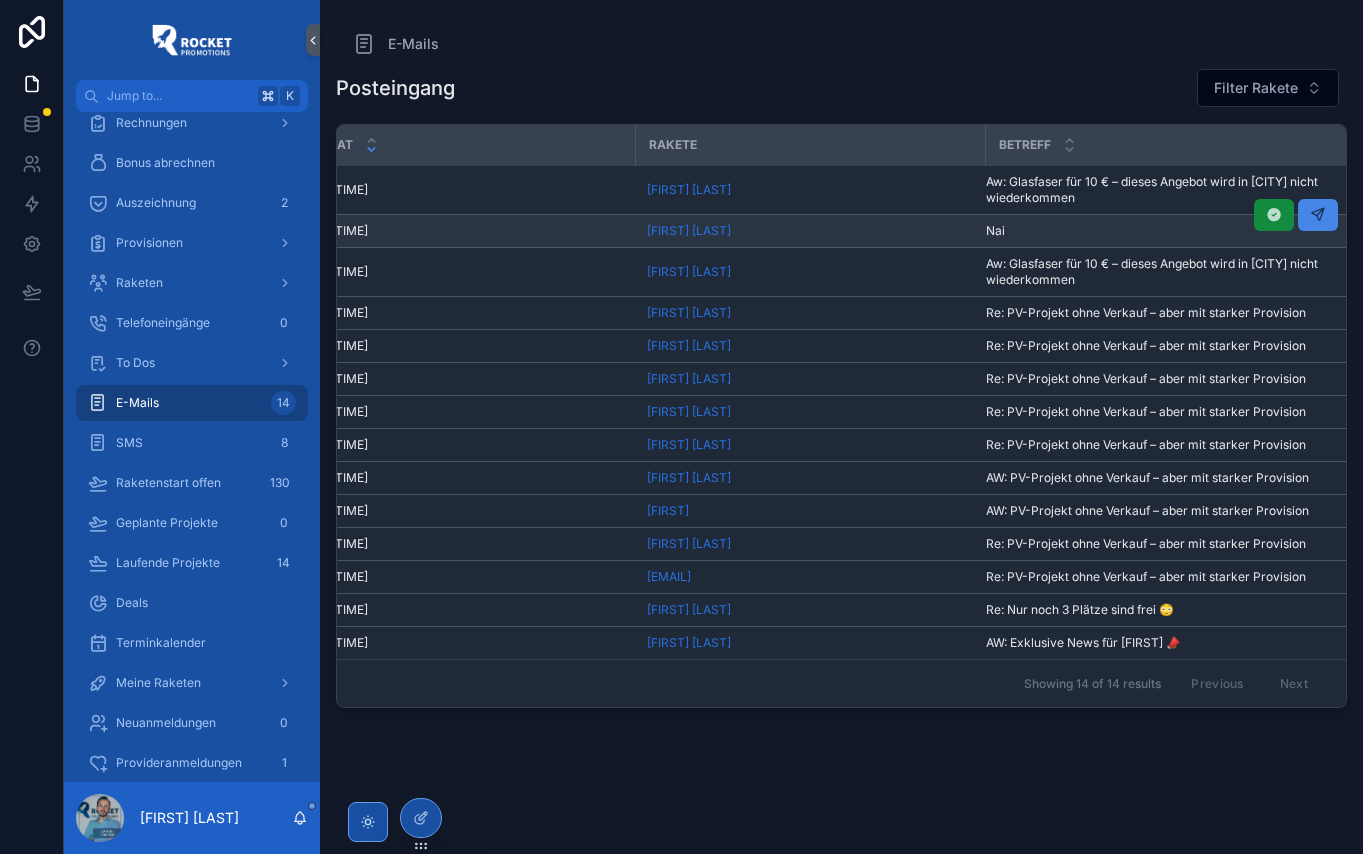 click on "Nai  Nai" at bounding box center [1191, 231] 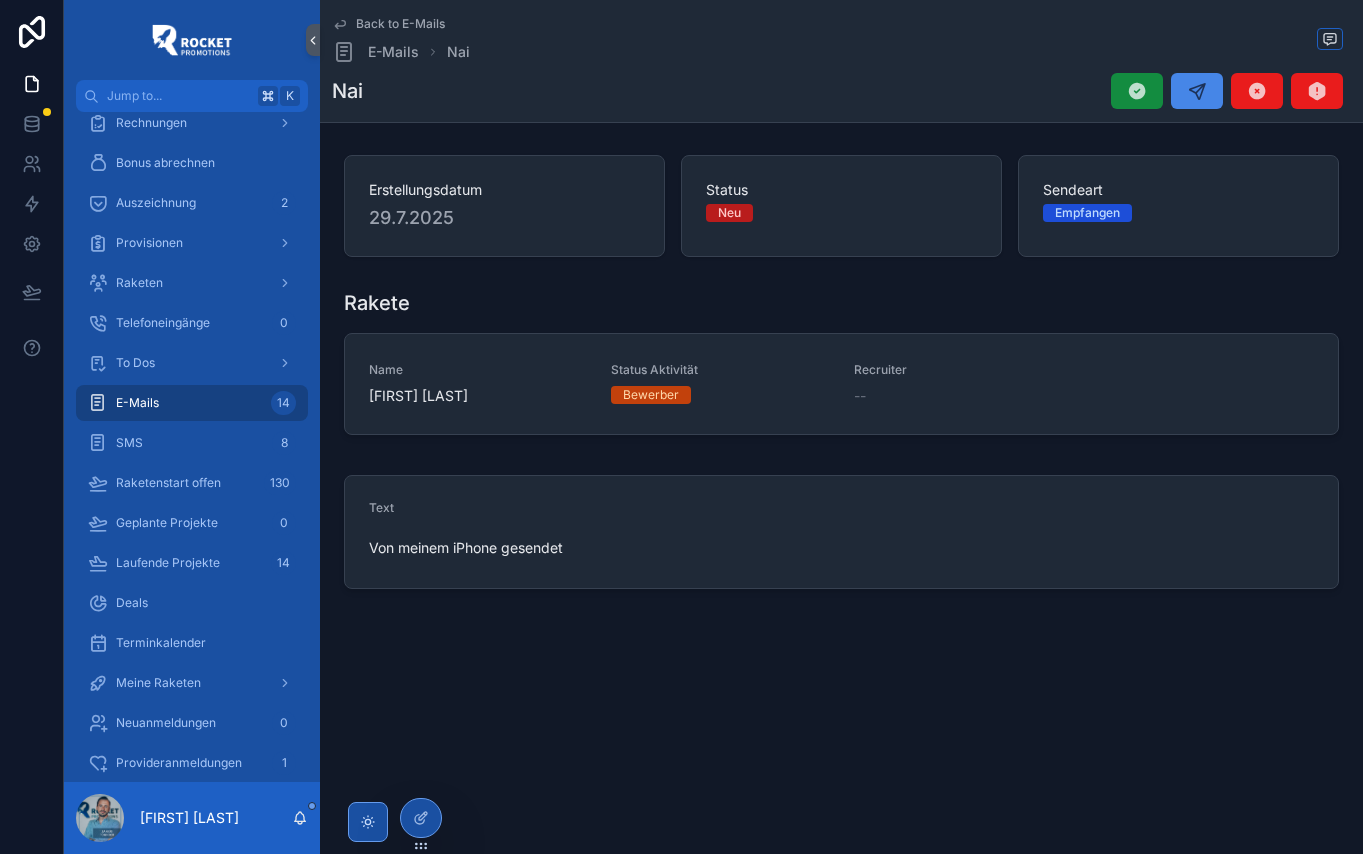 click on "Back to E-Mails" at bounding box center (400, 24) 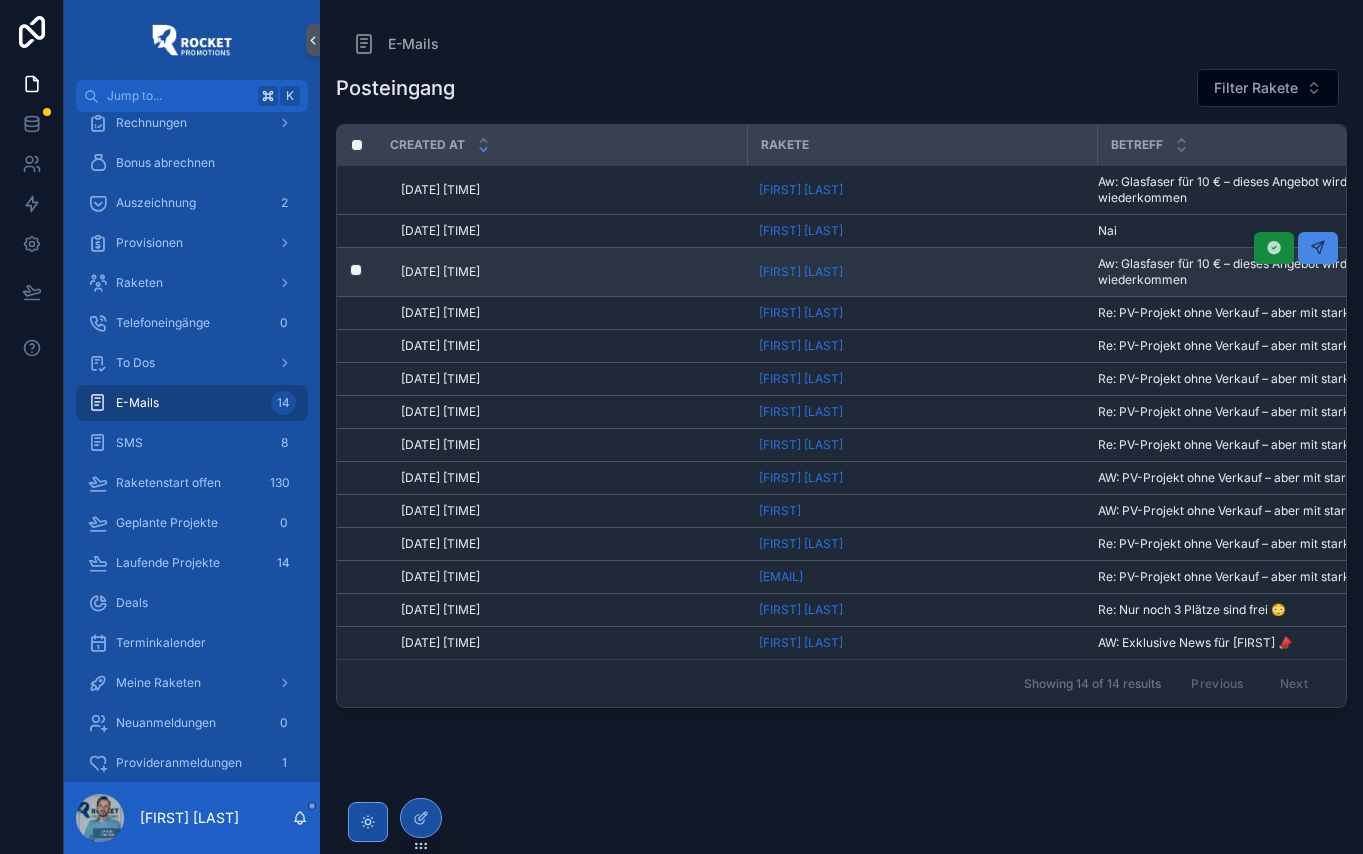 click on "Aw: Glasfaser für 10 € – dieses Angebot wird in Kreuztal nicht wiederkommen" at bounding box center (1303, 272) 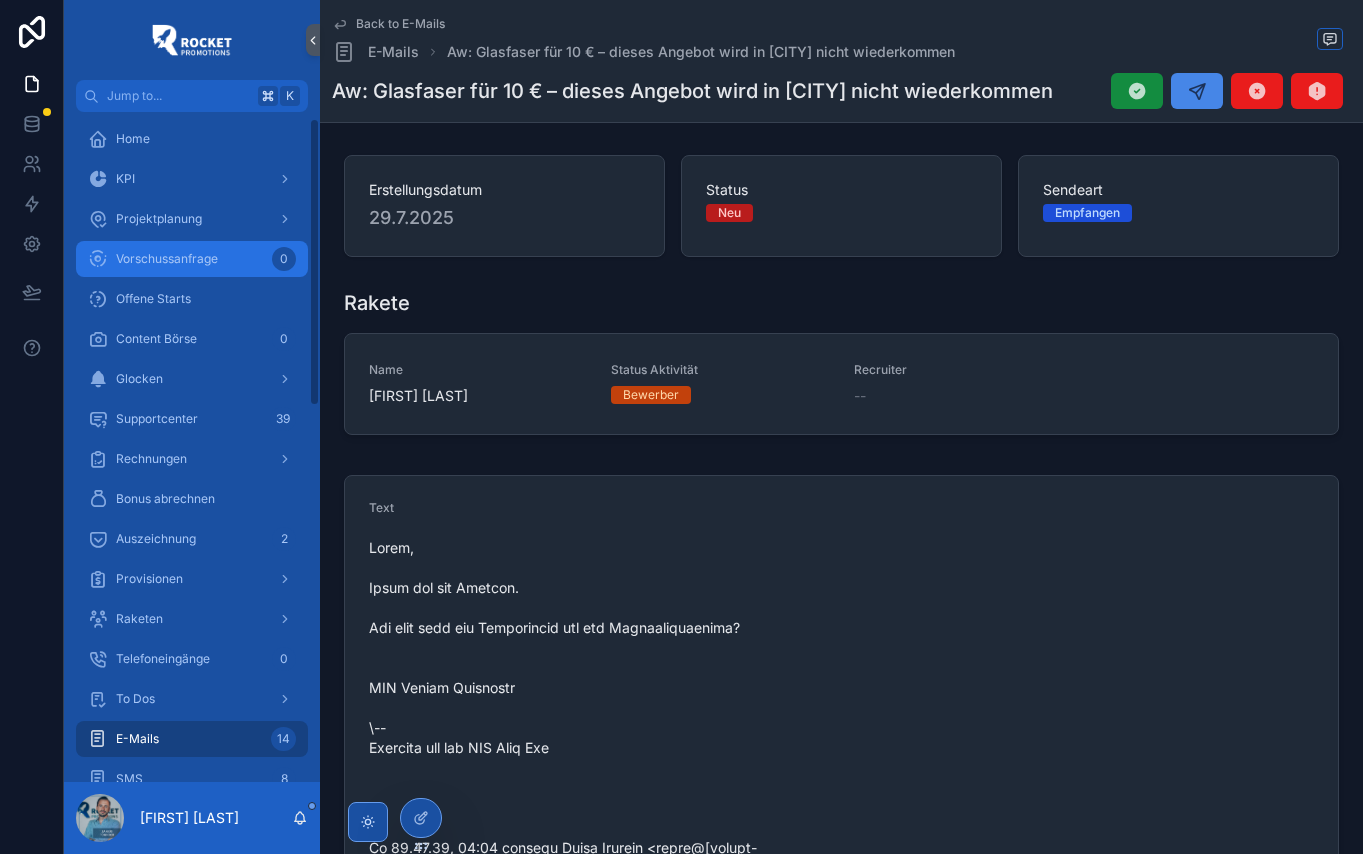 scroll, scrollTop: 0, scrollLeft: 0, axis: both 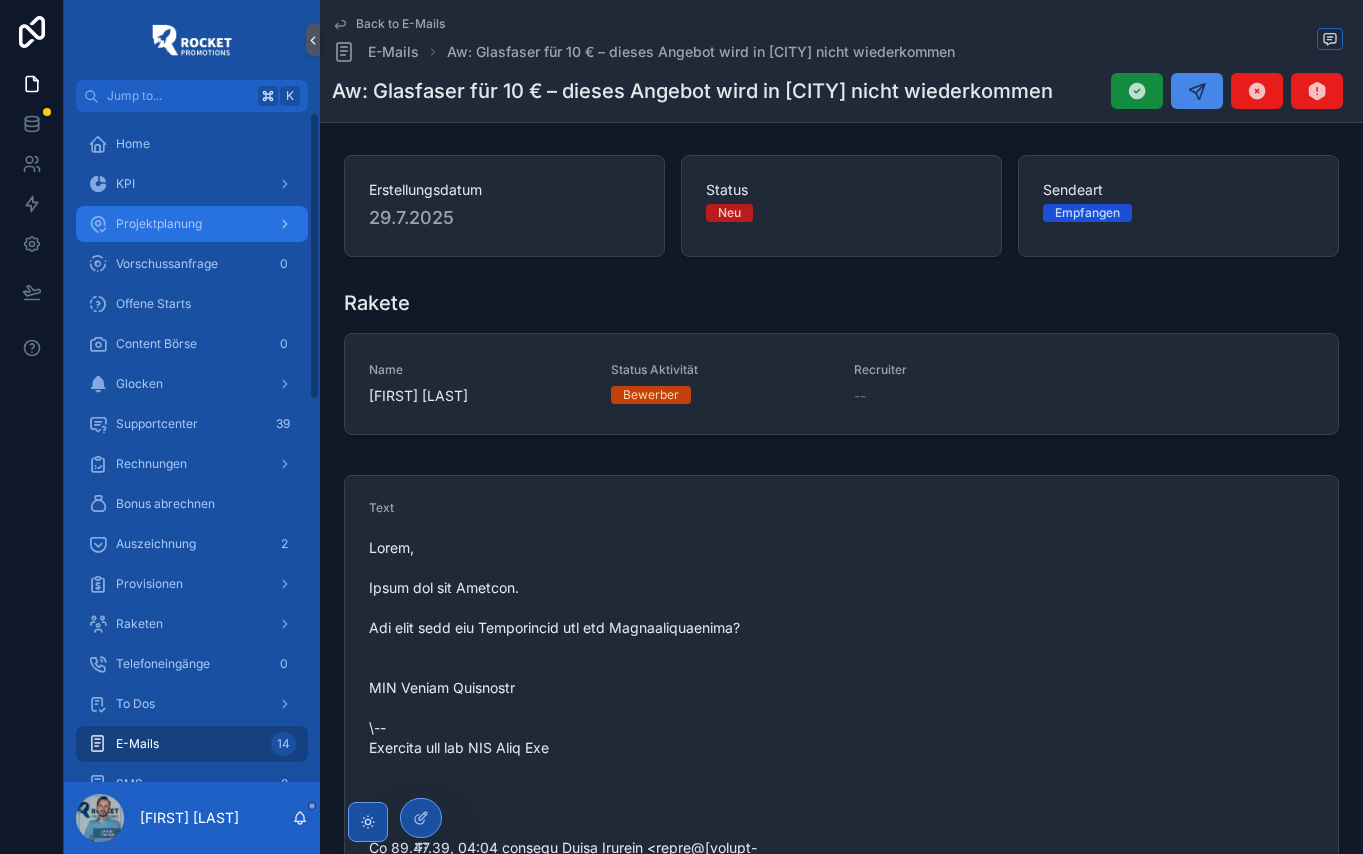 click on "Projektplanung" at bounding box center [159, 224] 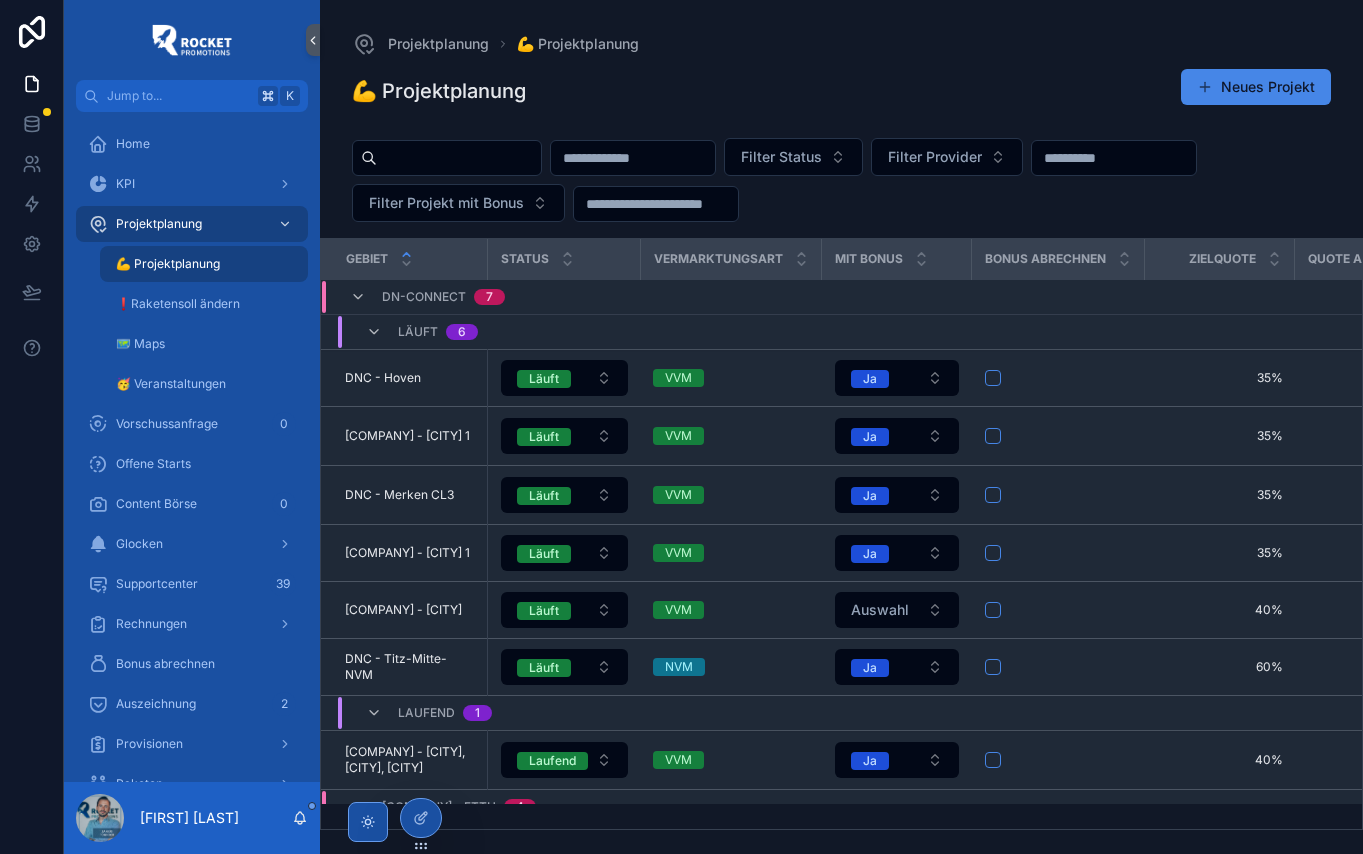 click at bounding box center [459, 158] 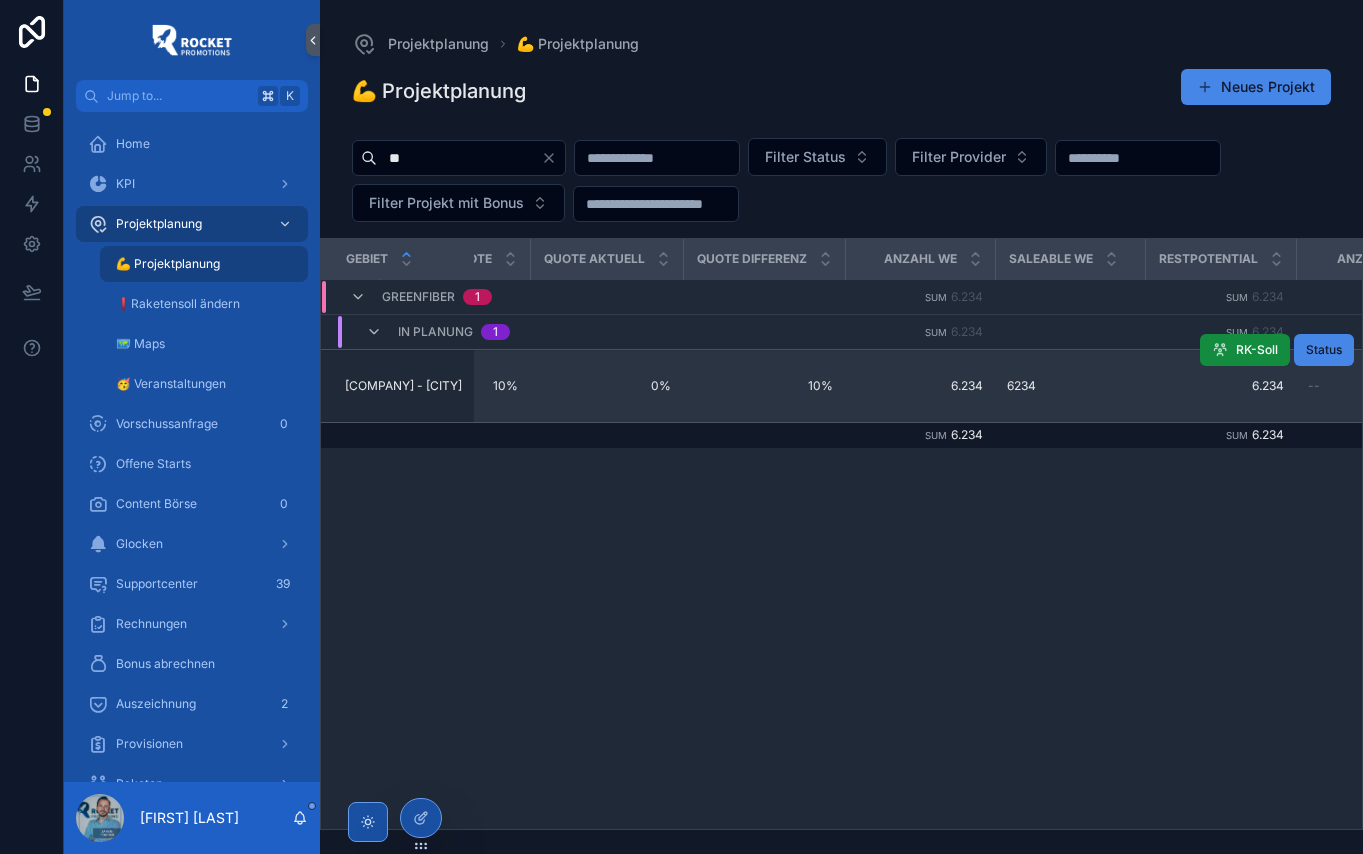 scroll, scrollTop: 0, scrollLeft: 0, axis: both 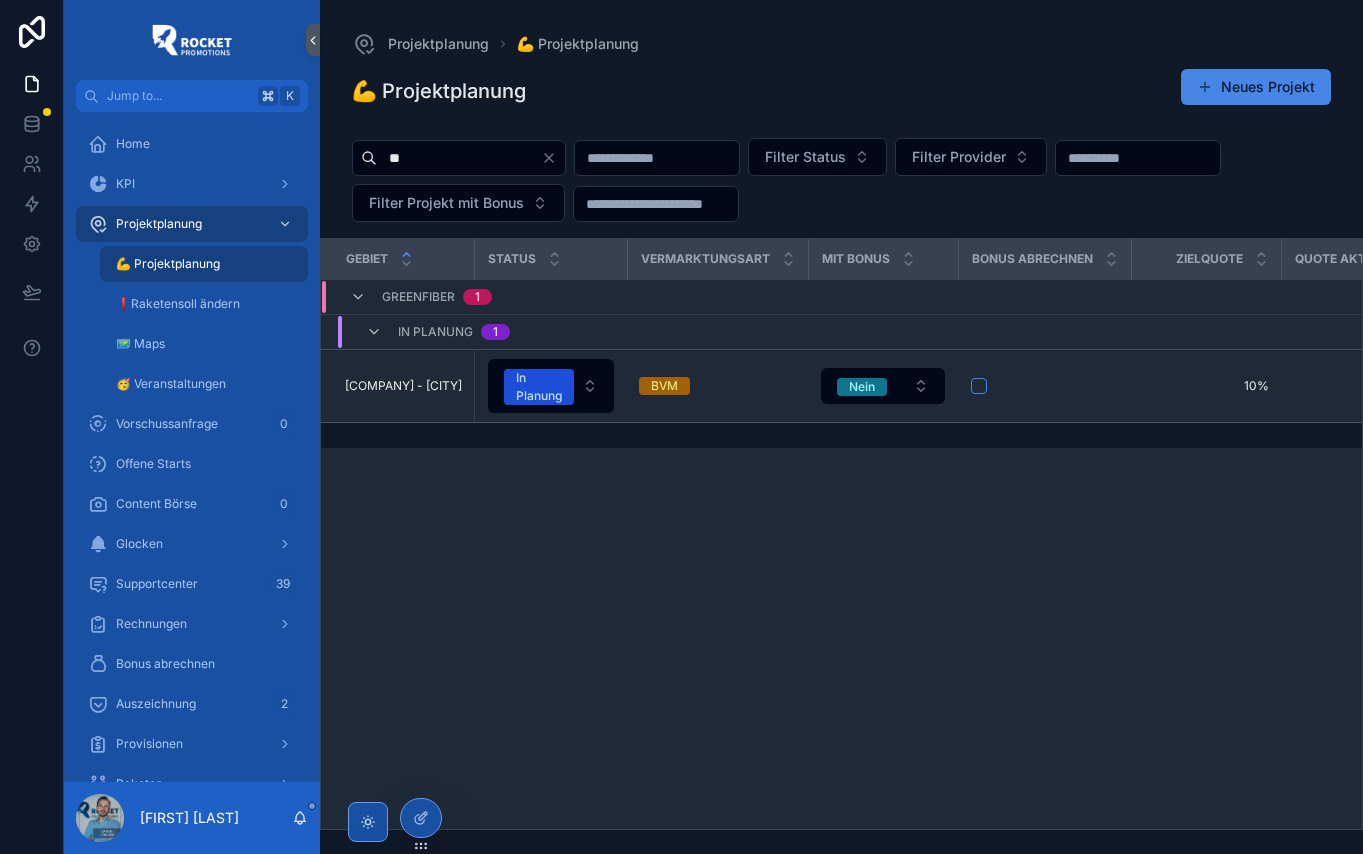 type on "**" 